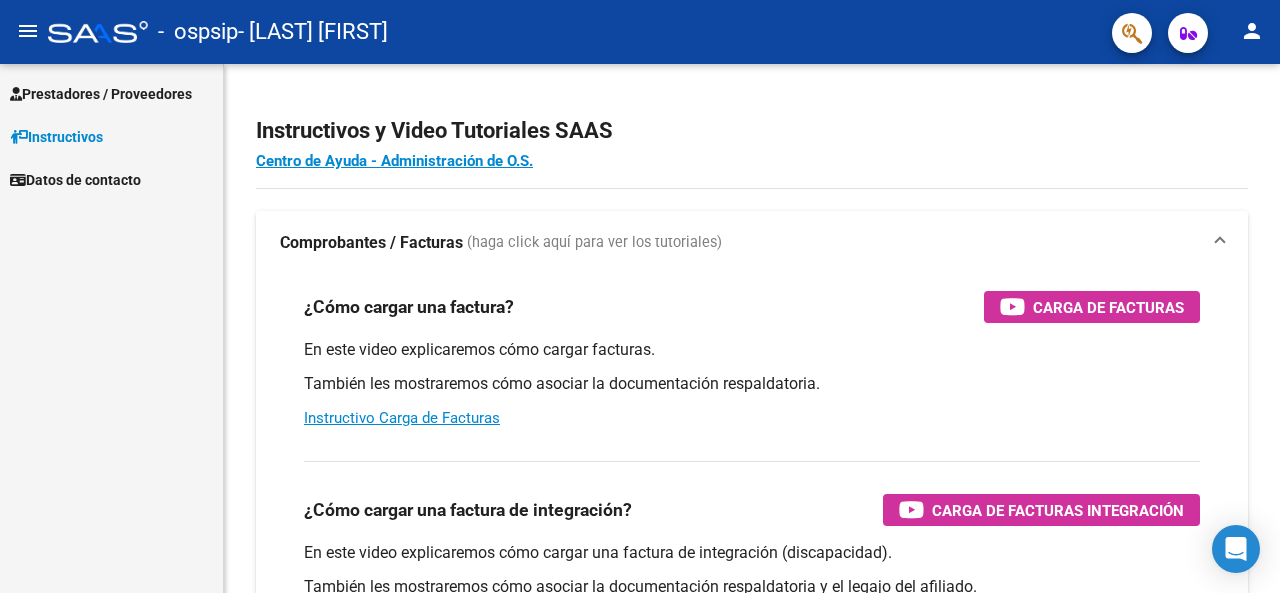 scroll, scrollTop: 0, scrollLeft: 0, axis: both 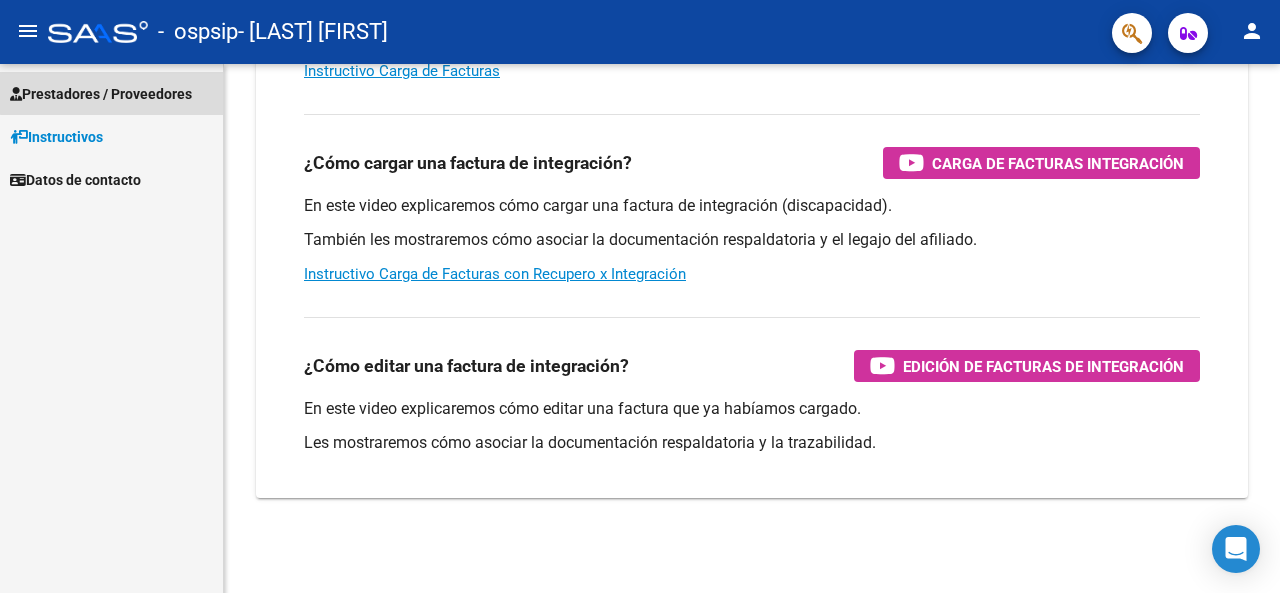 click on "Prestadores / Proveedores" at bounding box center (101, 94) 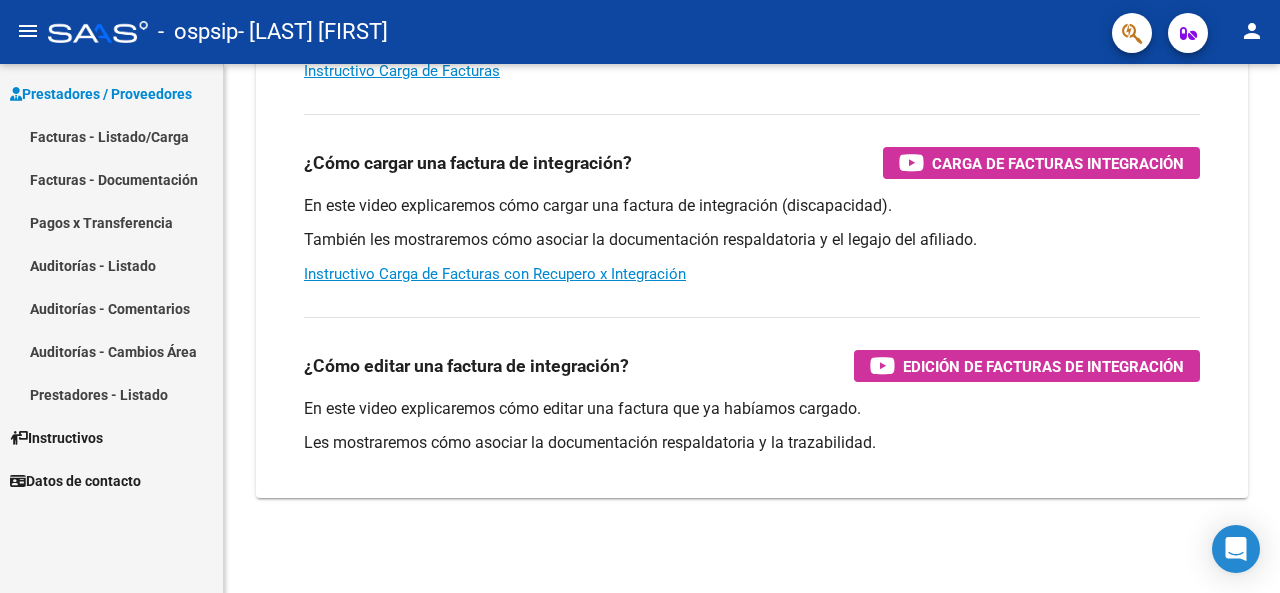 click on "Facturas - Listado/Carga" at bounding box center [111, 136] 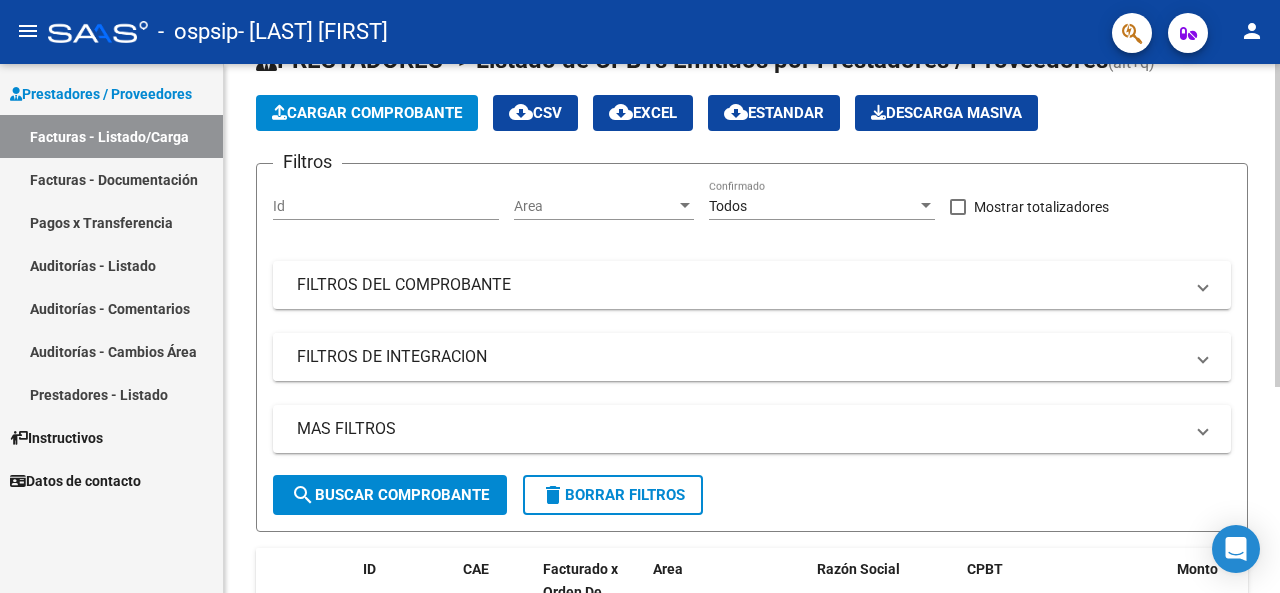 scroll, scrollTop: 0, scrollLeft: 0, axis: both 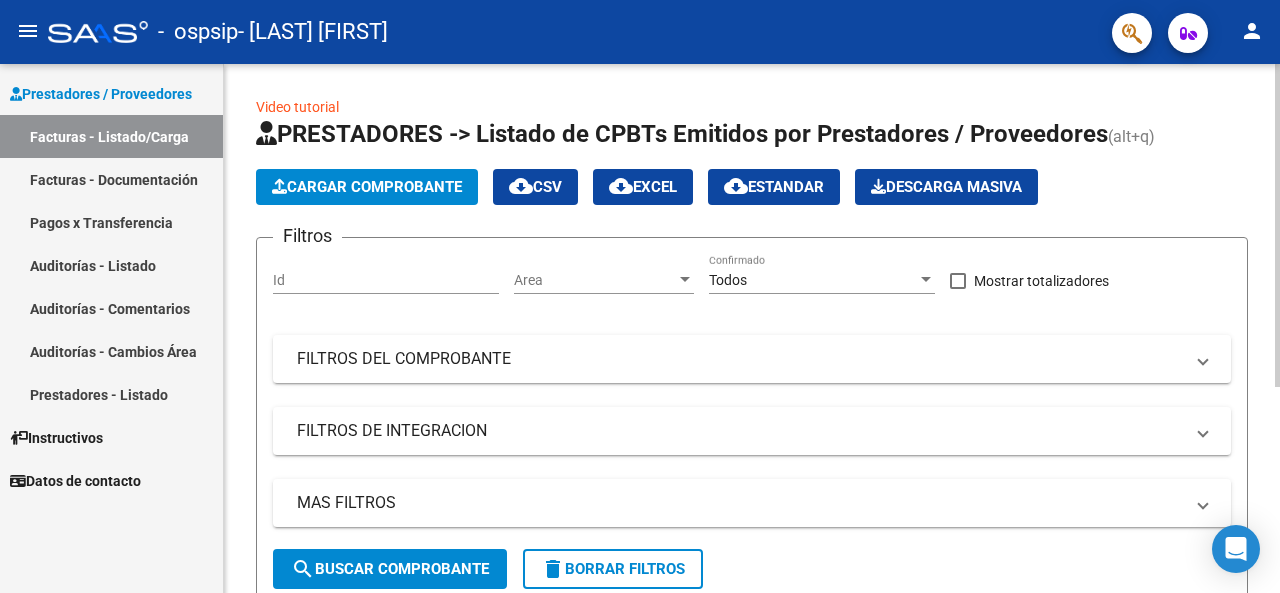 click on "Cargar Comprobante" 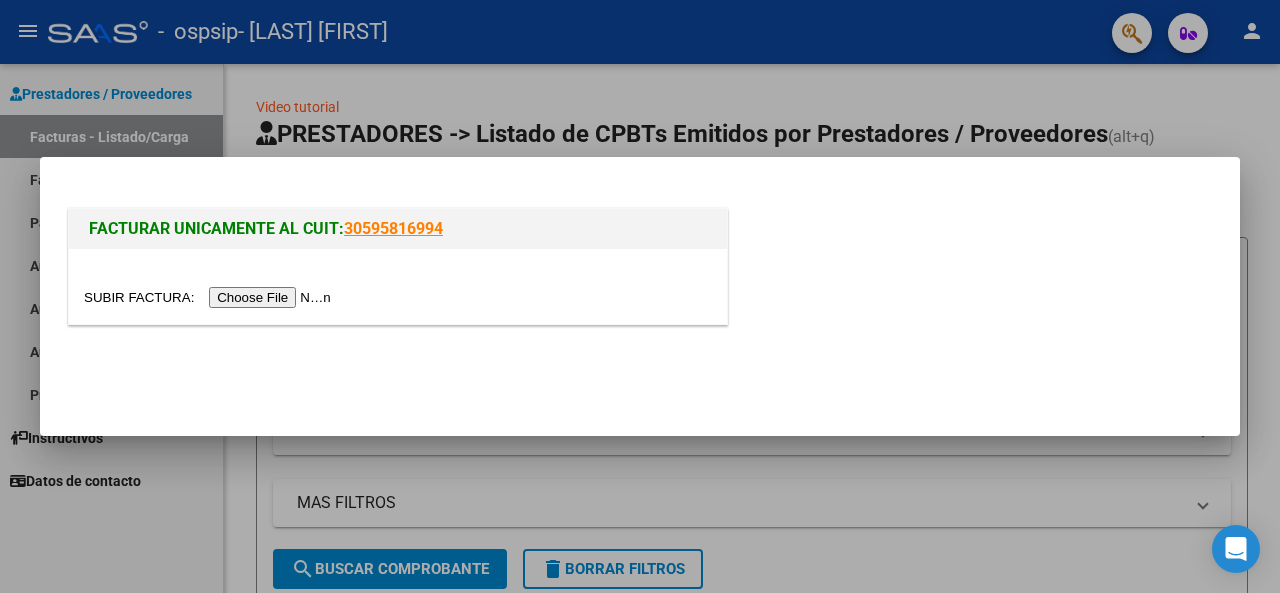 click at bounding box center [210, 297] 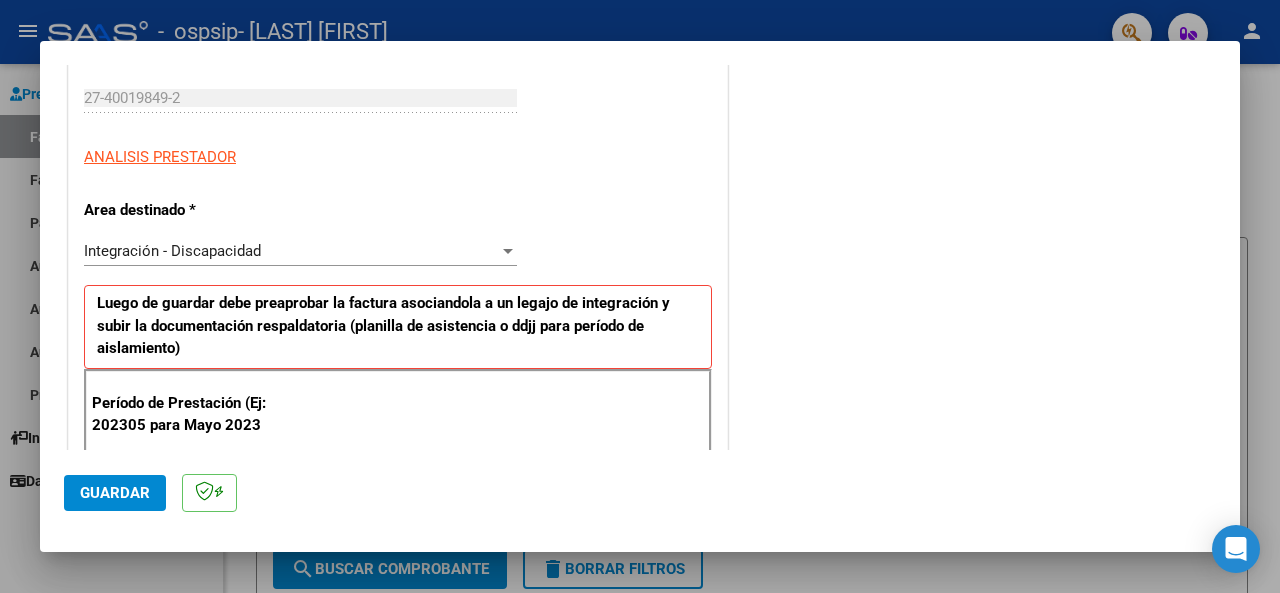 scroll, scrollTop: 600, scrollLeft: 0, axis: vertical 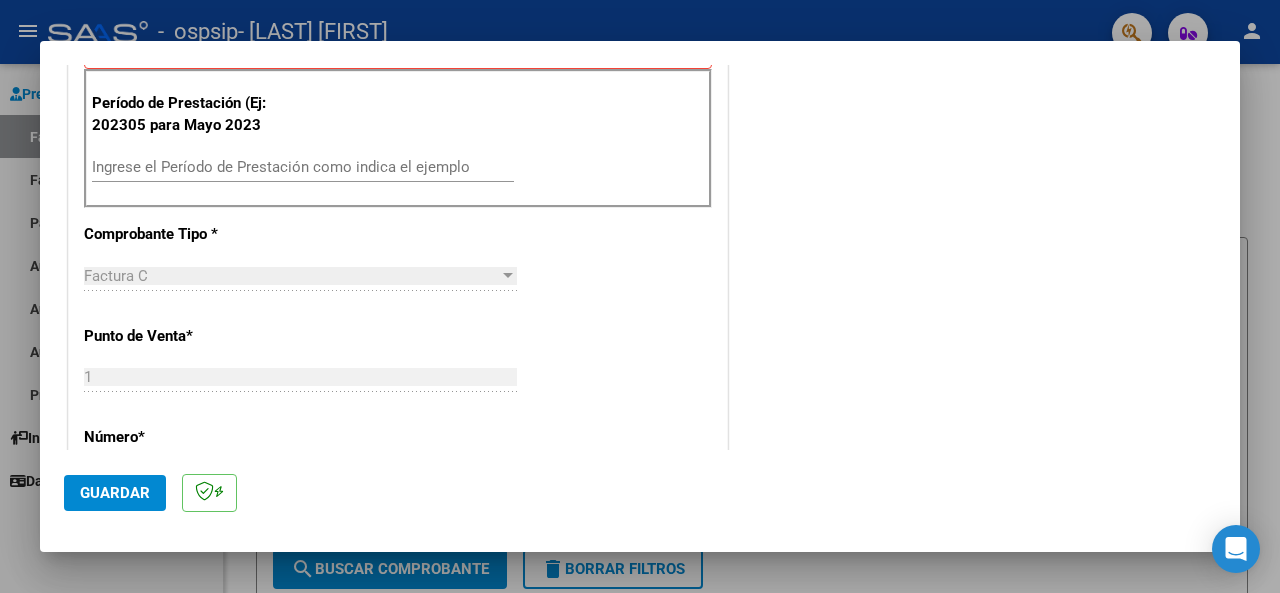 click on "Ingrese el Período de Prestación como indica el ejemplo" at bounding box center (303, 167) 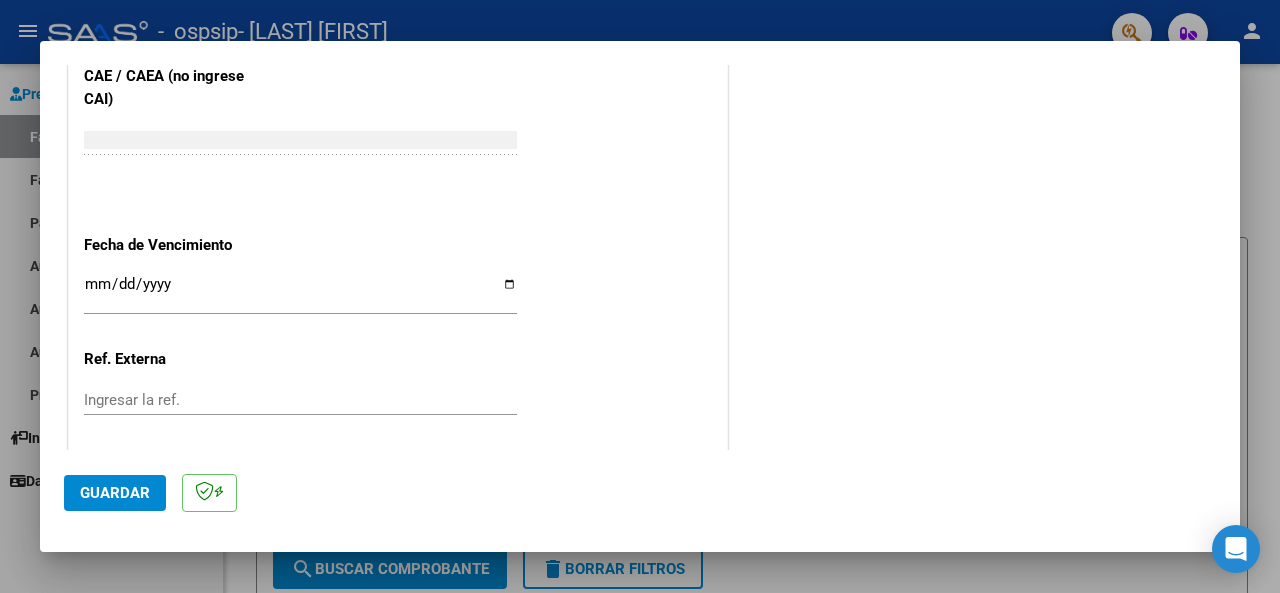 scroll, scrollTop: 1376, scrollLeft: 0, axis: vertical 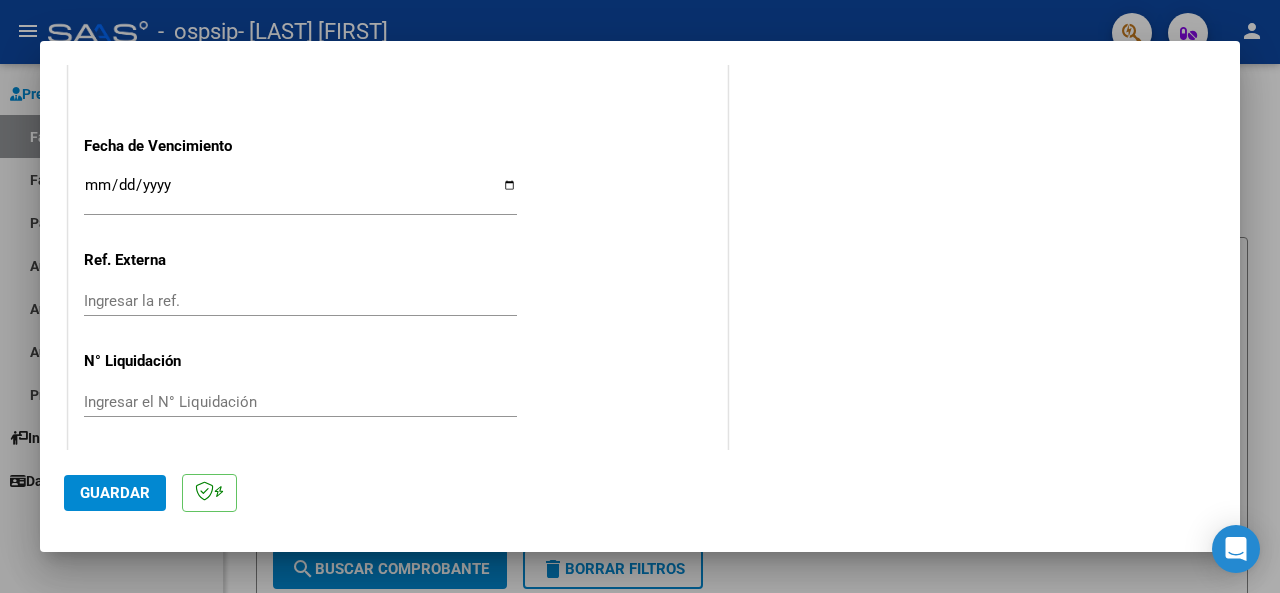 type on "202507" 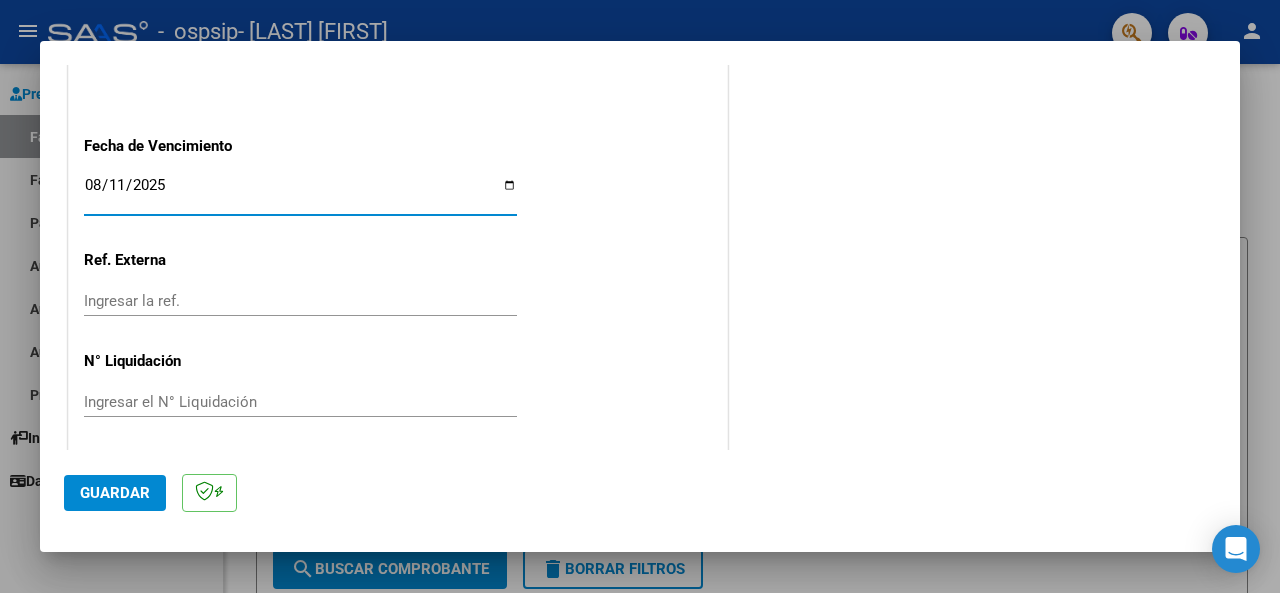 type on "2025-08-11" 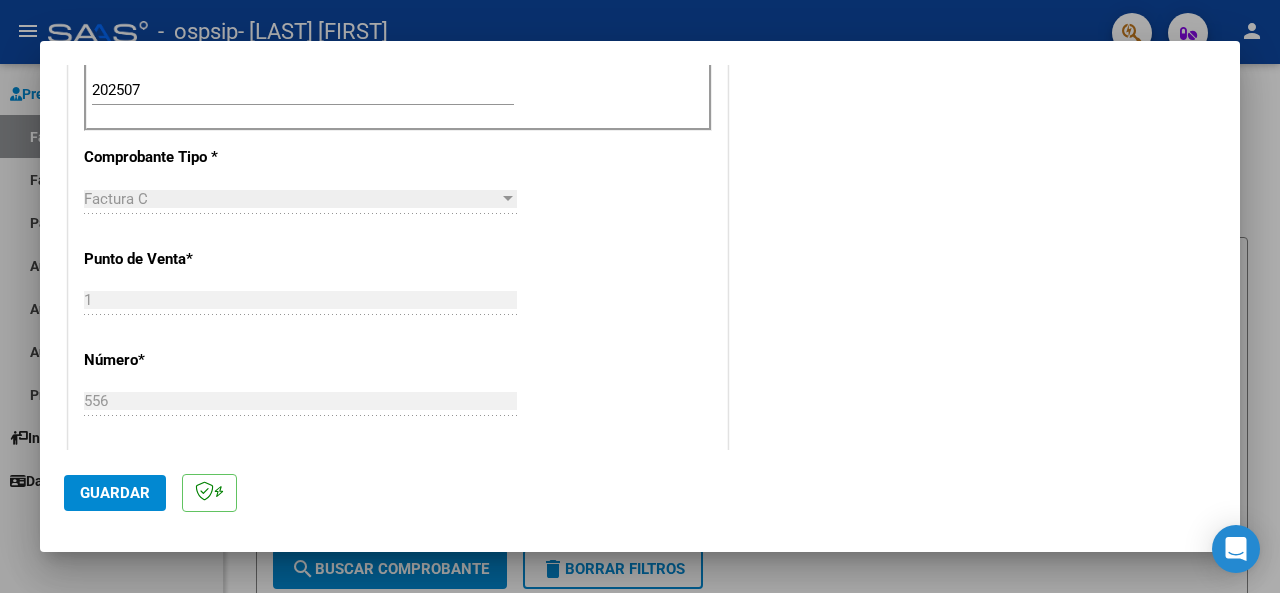 scroll, scrollTop: 1277, scrollLeft: 0, axis: vertical 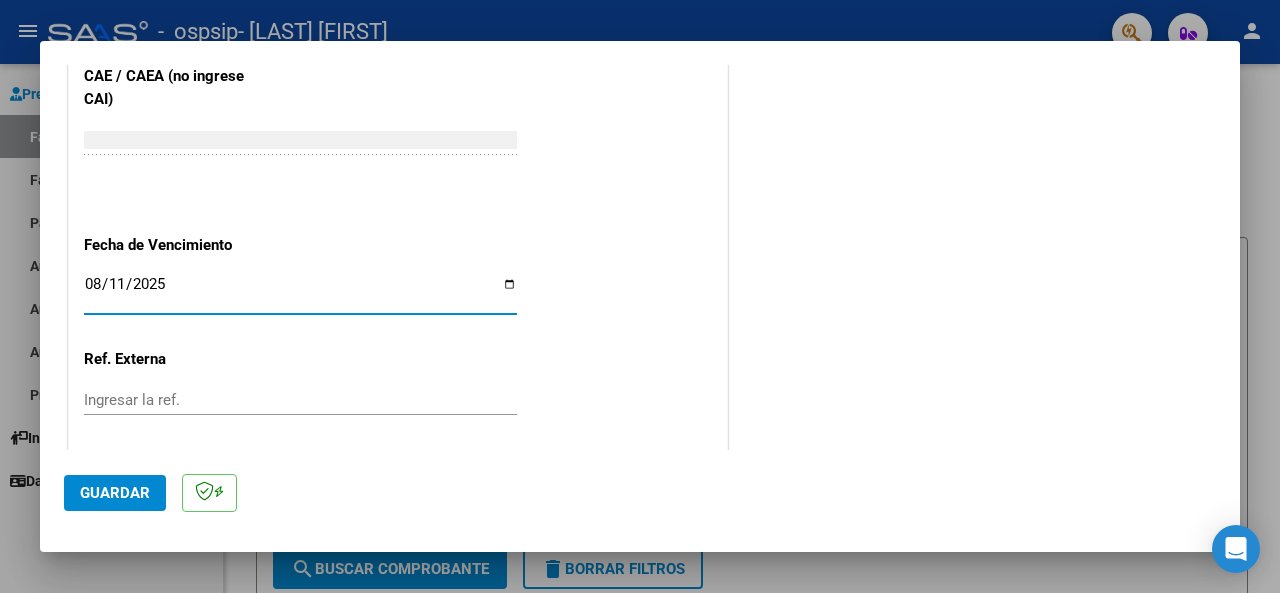 click on "2025-08-11" at bounding box center (300, 292) 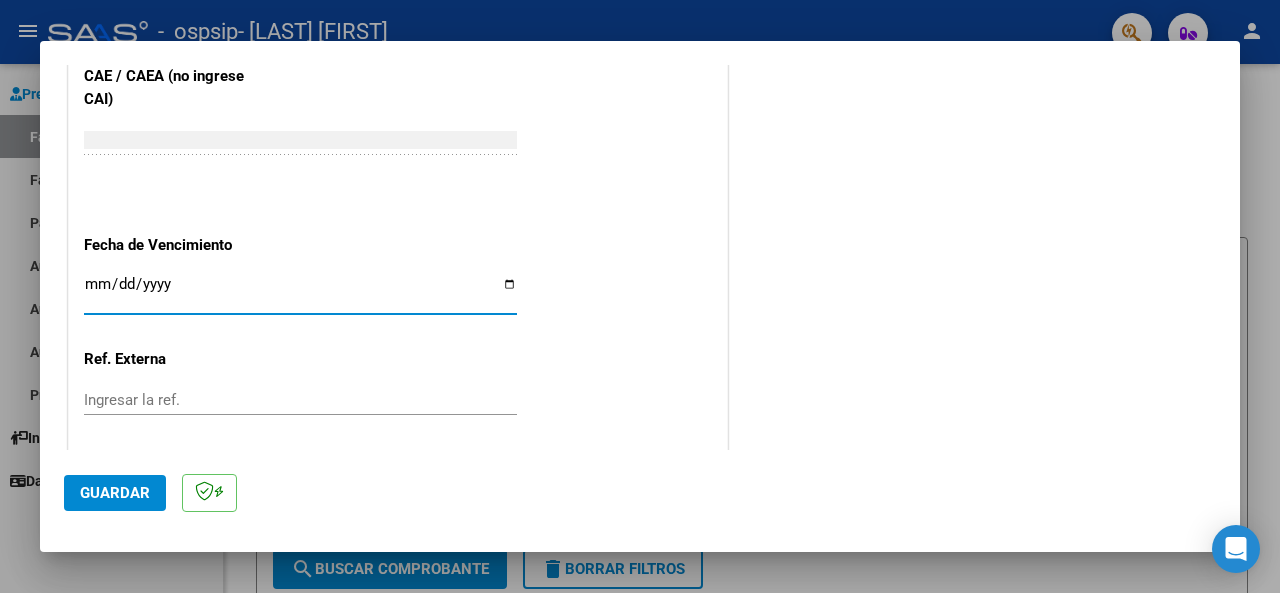 click on "Ingresar la fecha" at bounding box center [300, 292] 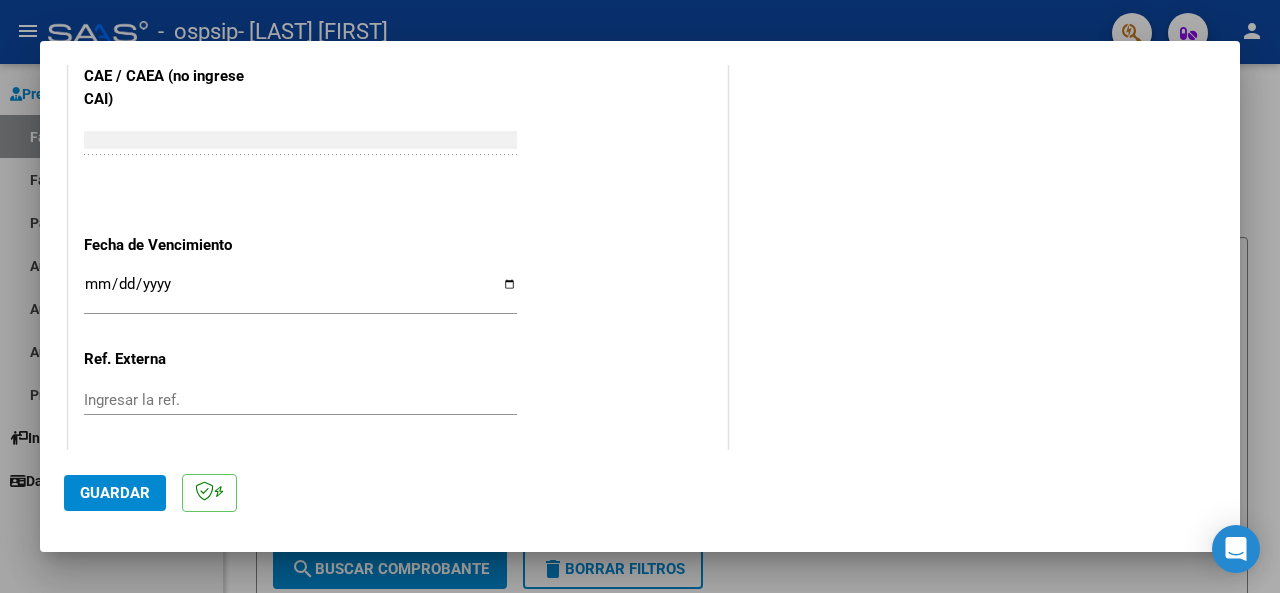 click on "CUIT  *   [CUIT] Ingresar CUIT  ANALISIS PRESTADOR  Area destinado * Integracion - Discapacidad Seleccionar Area Luego de guardar debe preaprobar la factura asociandola a un legajo de integracion y subir la documentacion respaldatoria (planilla de asistencia o ddjj para periodo de aislamiento)  Periodo de Prestacion (Ej: 202305 para Mayo 2023    202507 Ingrese el Periodo de Prestacion como indica el ejemplo   Comprobante Tipo * Factura C Seleccionar Tipo Punto de Venta  *   1 Ingresar el Nro.  Numero  *   556 Ingresar el Nro.  Monto  *   $ 98.964,88 Ingresar el monto  Fecha del Cpbt.  *   2025-08-01 Ingresar la fecha  CAE / CAEA (no ingrese CAI)    75312427721499 Ingresar el CAE o CAEA (no ingrese CAI)  Fecha de Vencimiento    Ingresar la fecha  Ref. Externa    Ingresar la ref.  N° Liquidacion    Ingresar el N° Liquidacion" at bounding box center (398, -206) 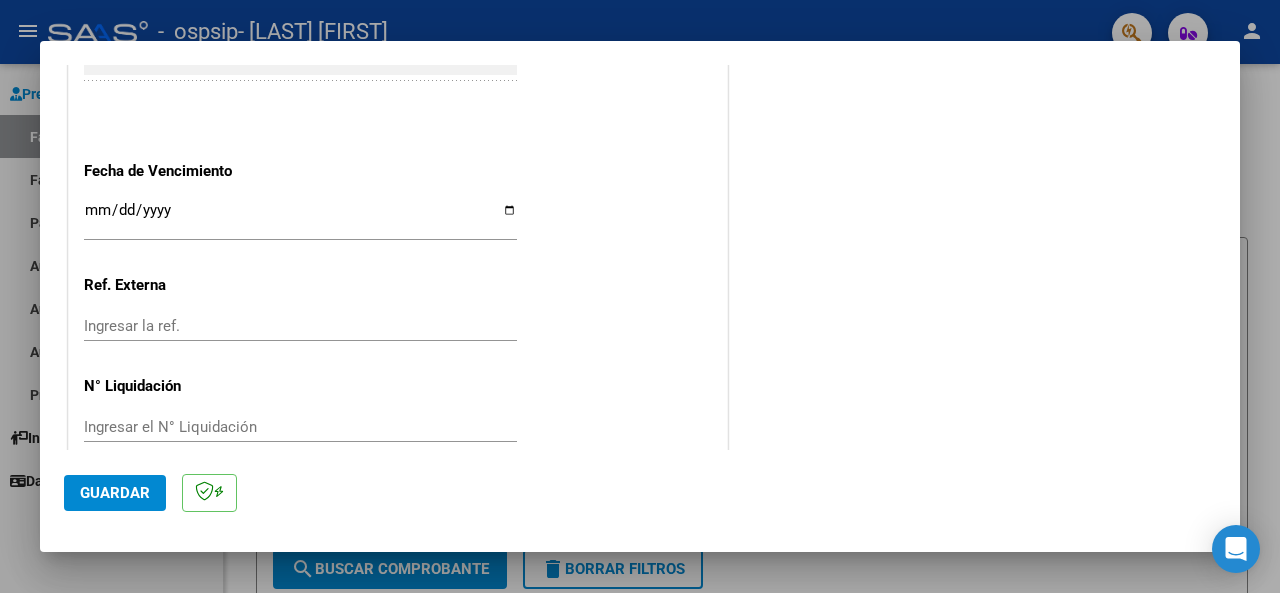 scroll, scrollTop: 1376, scrollLeft: 0, axis: vertical 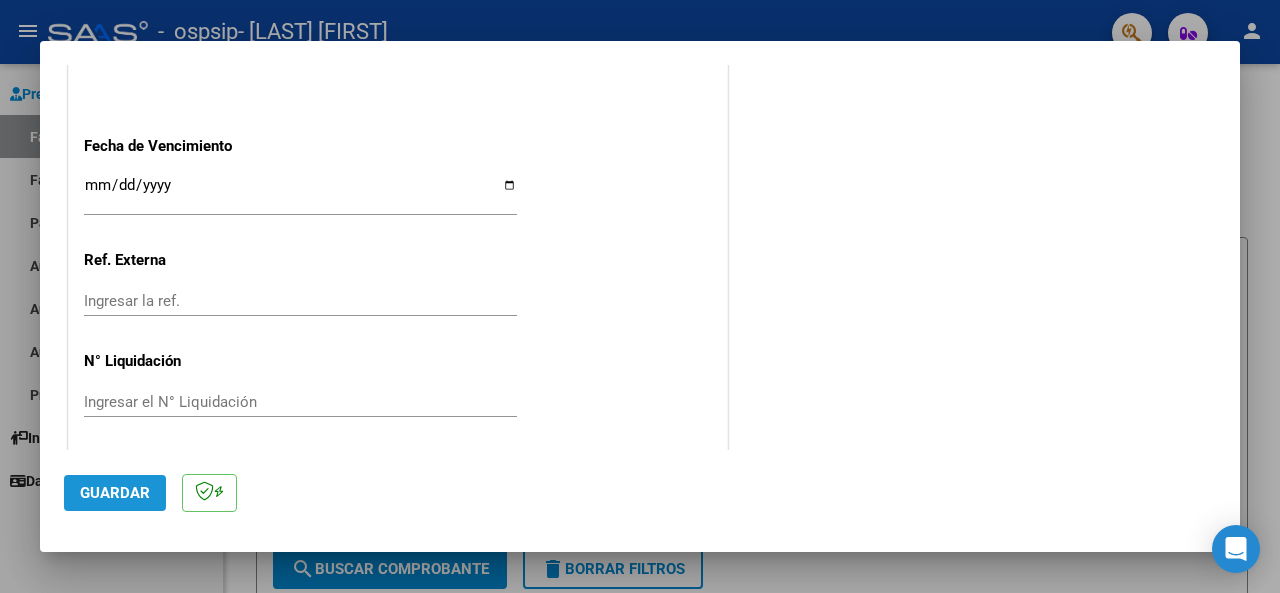 click on "Guardar" 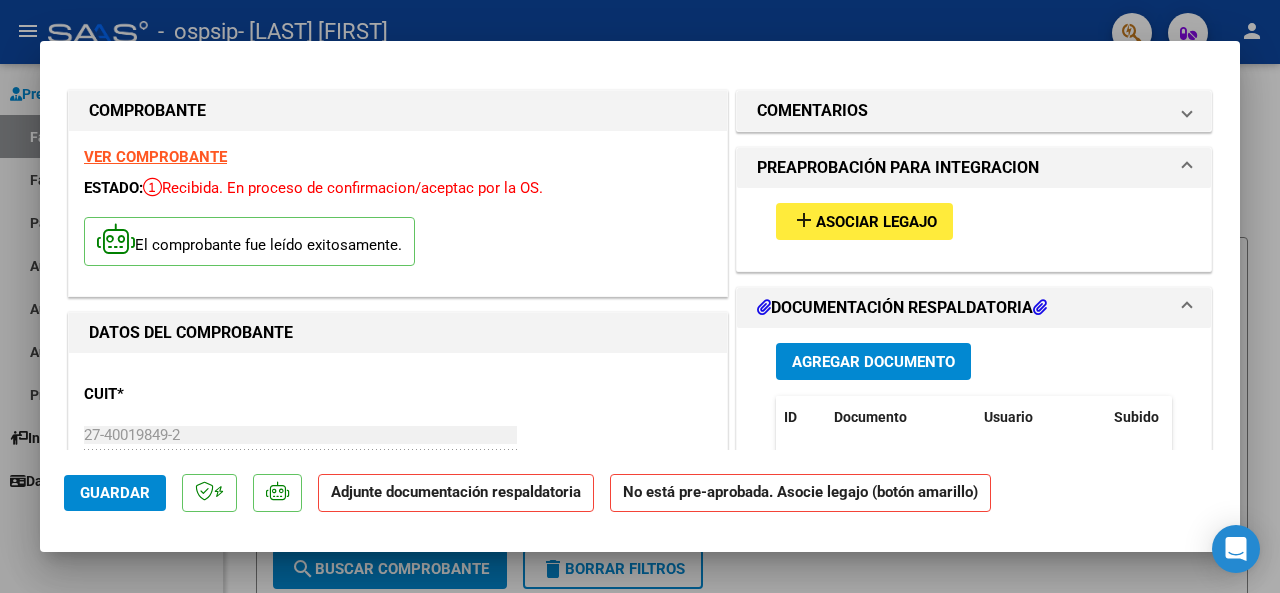 scroll, scrollTop: 0, scrollLeft: 0, axis: both 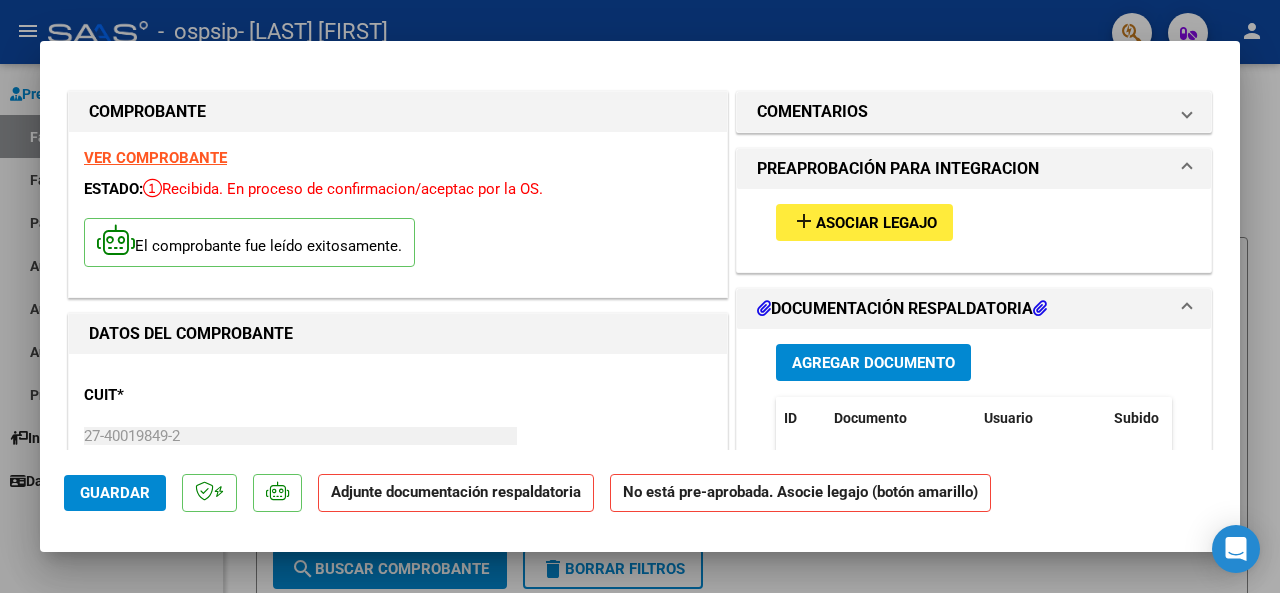 click on "Asociar Legajo" at bounding box center (876, 223) 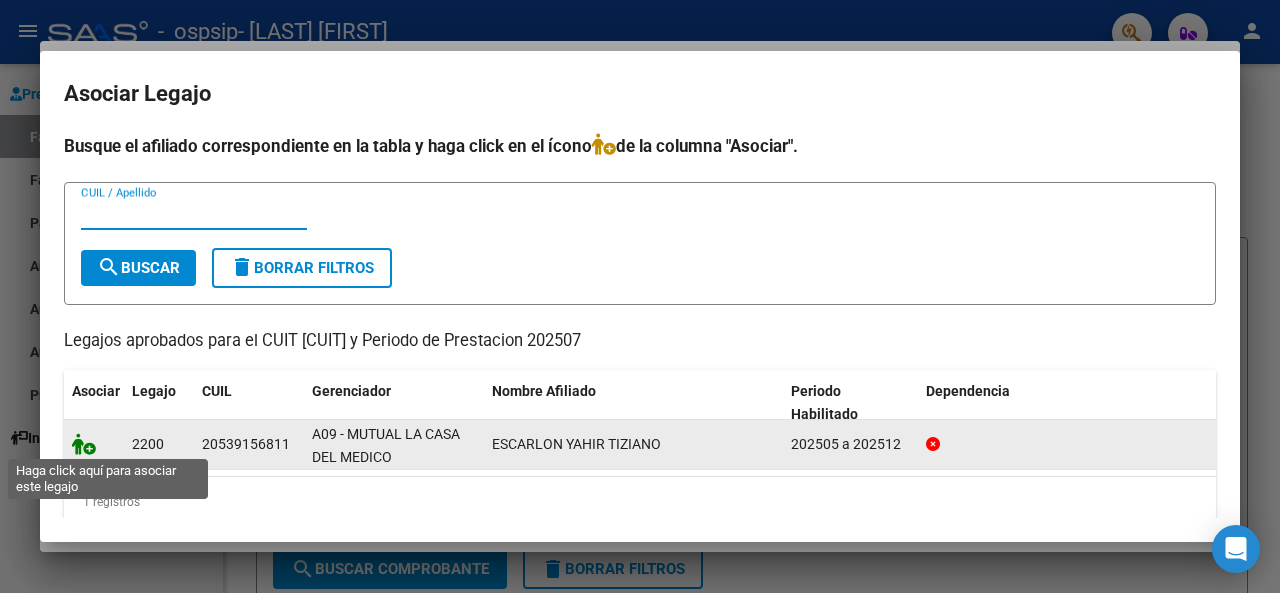 click 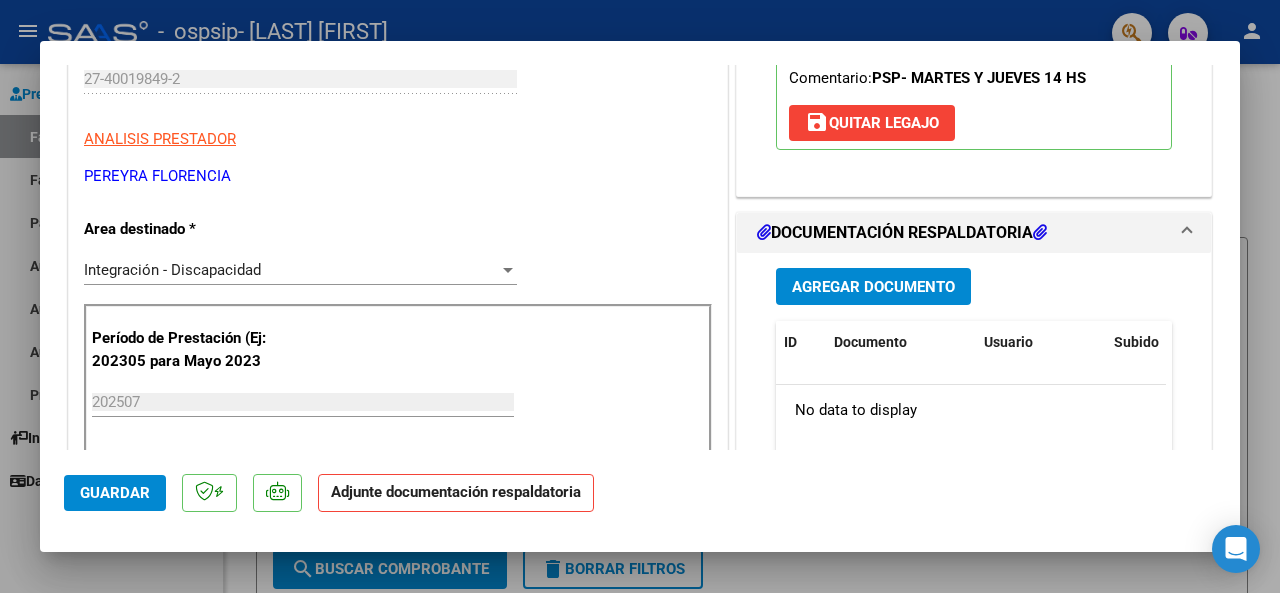 scroll, scrollTop: 300, scrollLeft: 0, axis: vertical 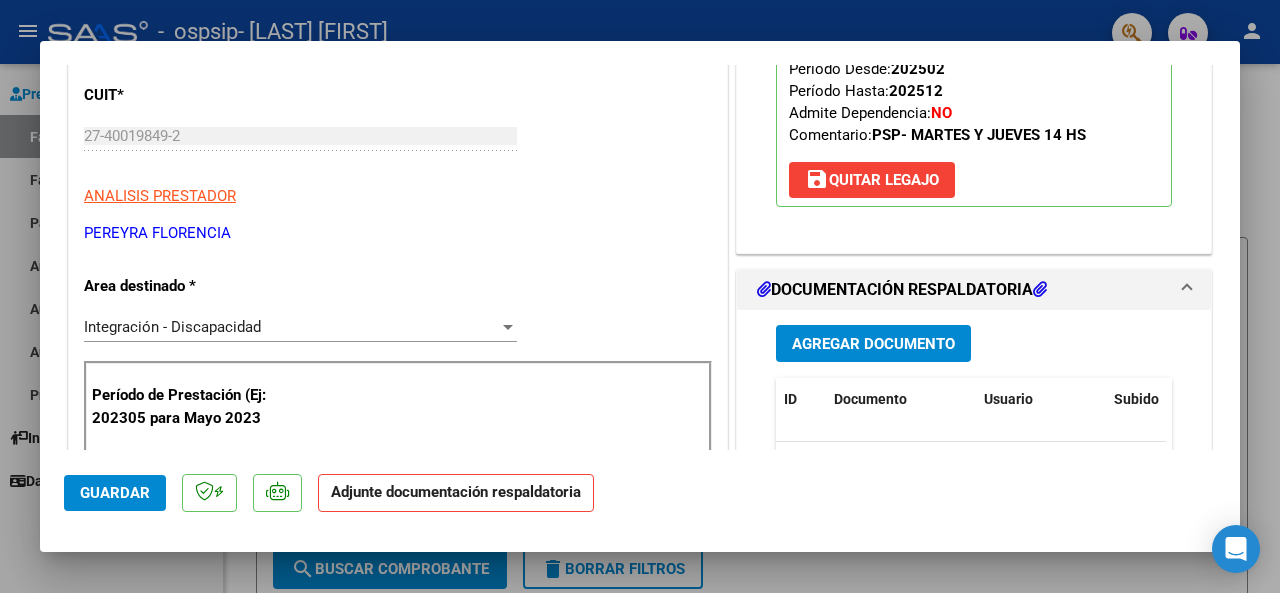 click on "Agregar Documento" at bounding box center [873, 343] 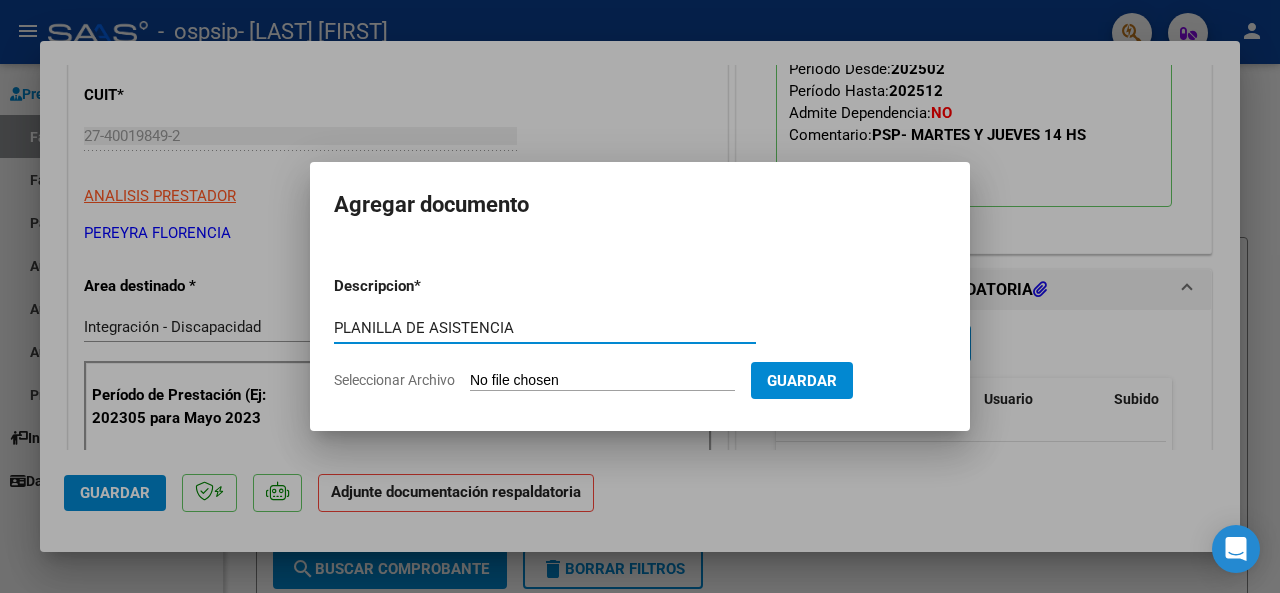 type on "PLANILLA DE ASISTENCIA" 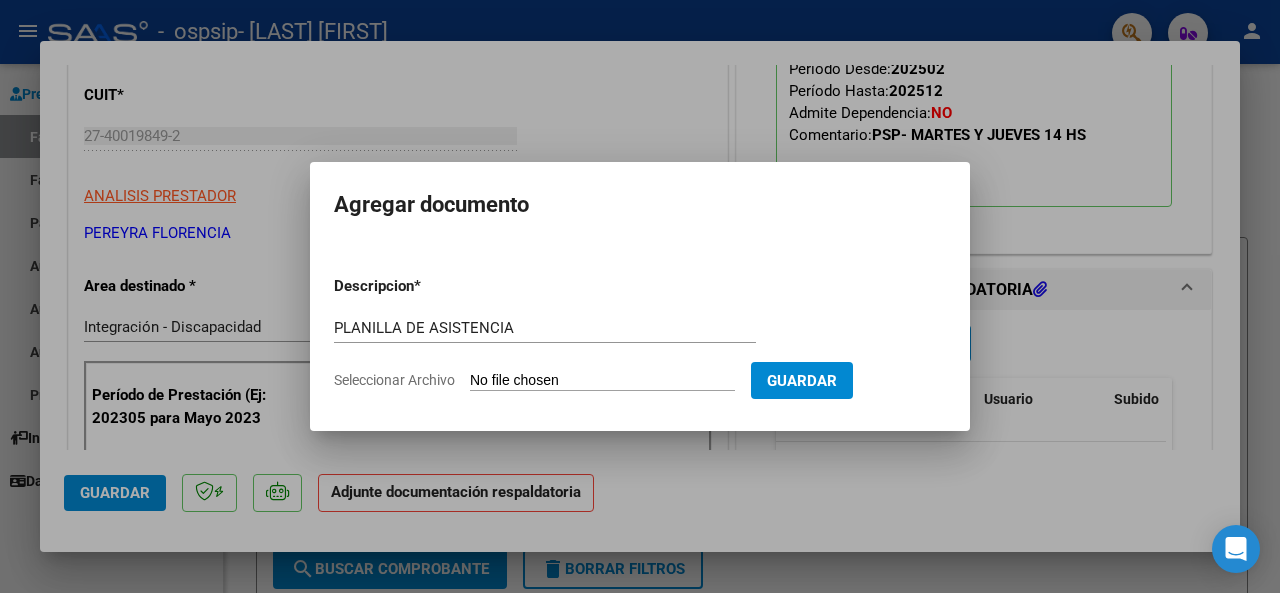 type on "C:\fakepath\PLANILLA DE ASISTENCIA.pdf" 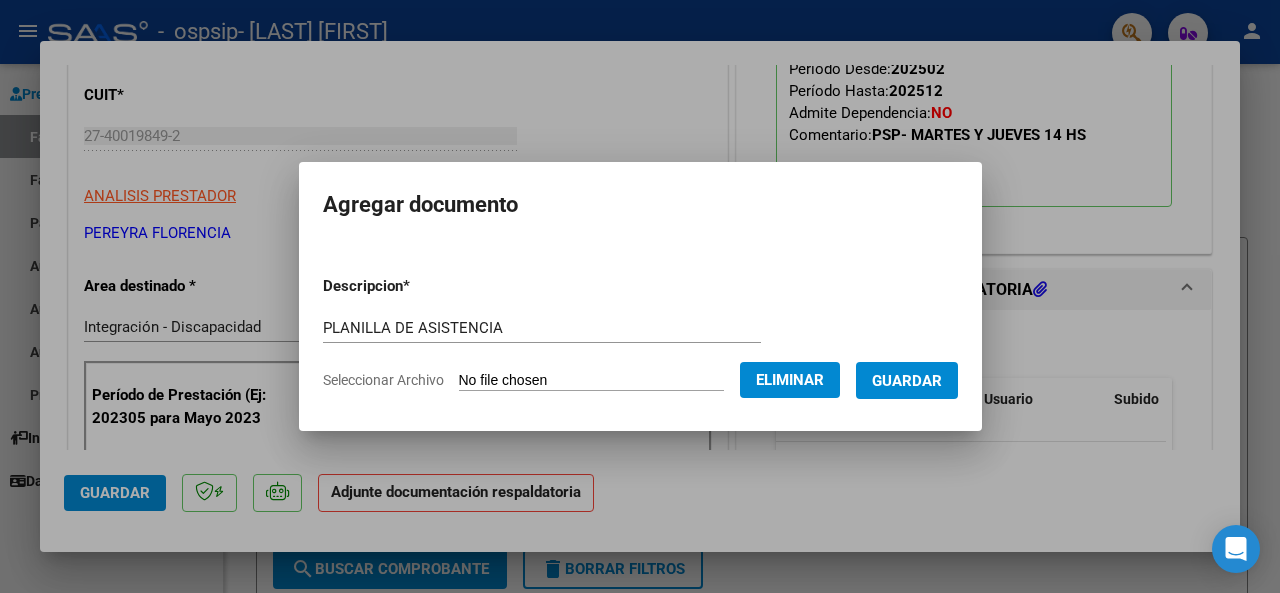 click on "Guardar" at bounding box center (907, 381) 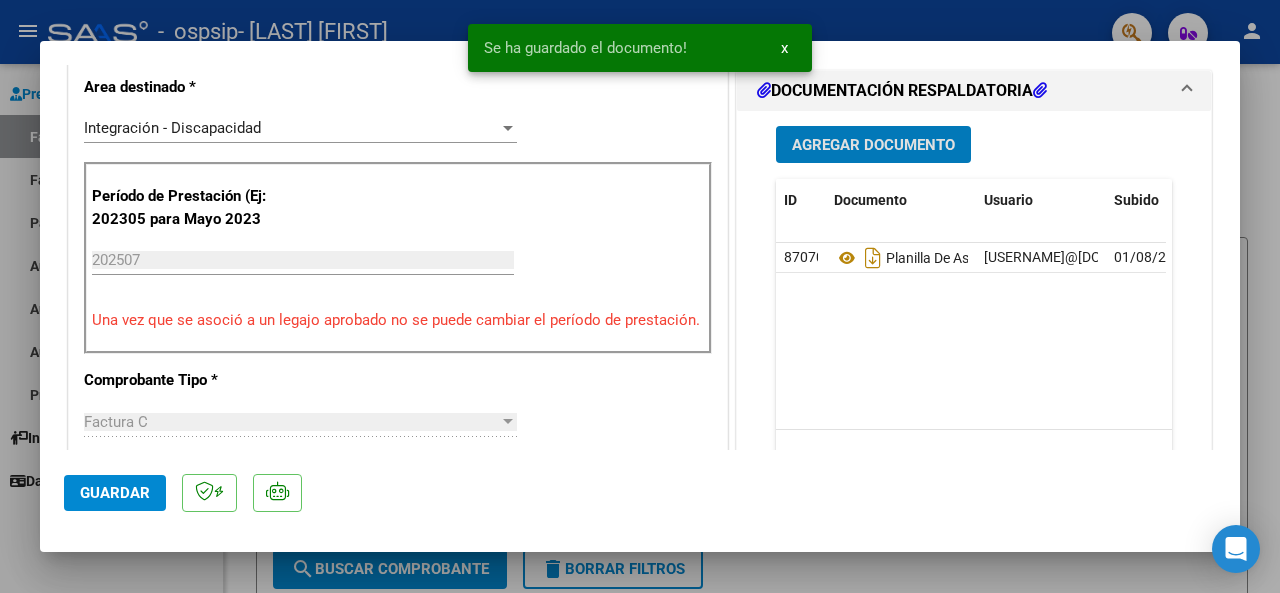 scroll, scrollTop: 500, scrollLeft: 0, axis: vertical 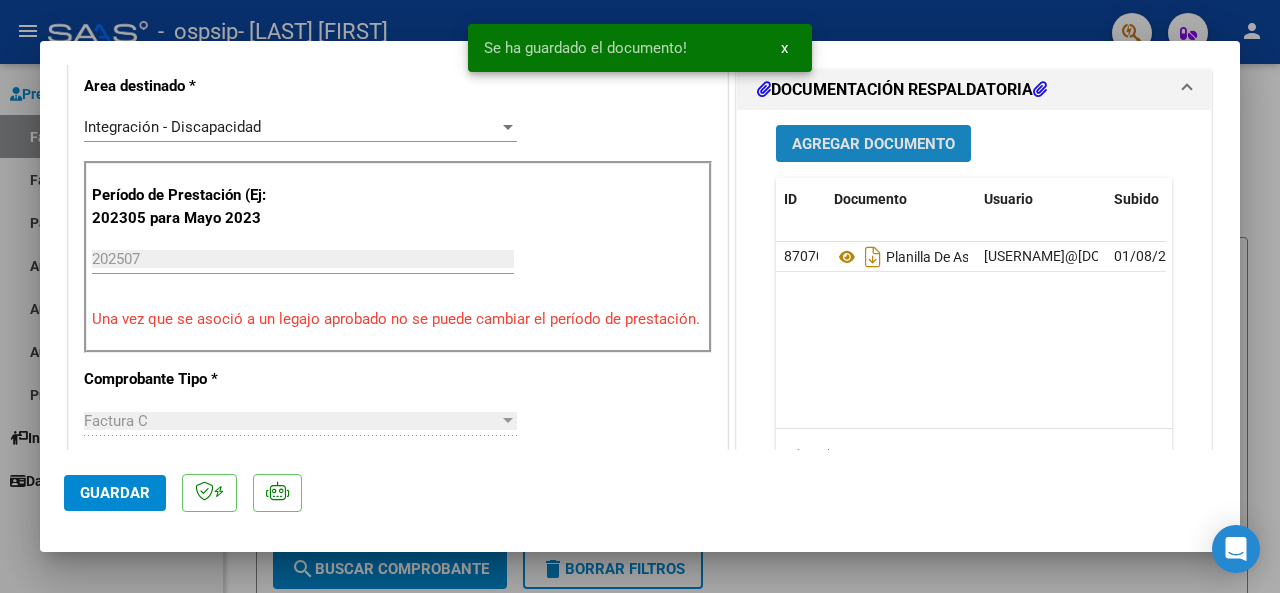 click on "Agregar Documento" at bounding box center [873, 144] 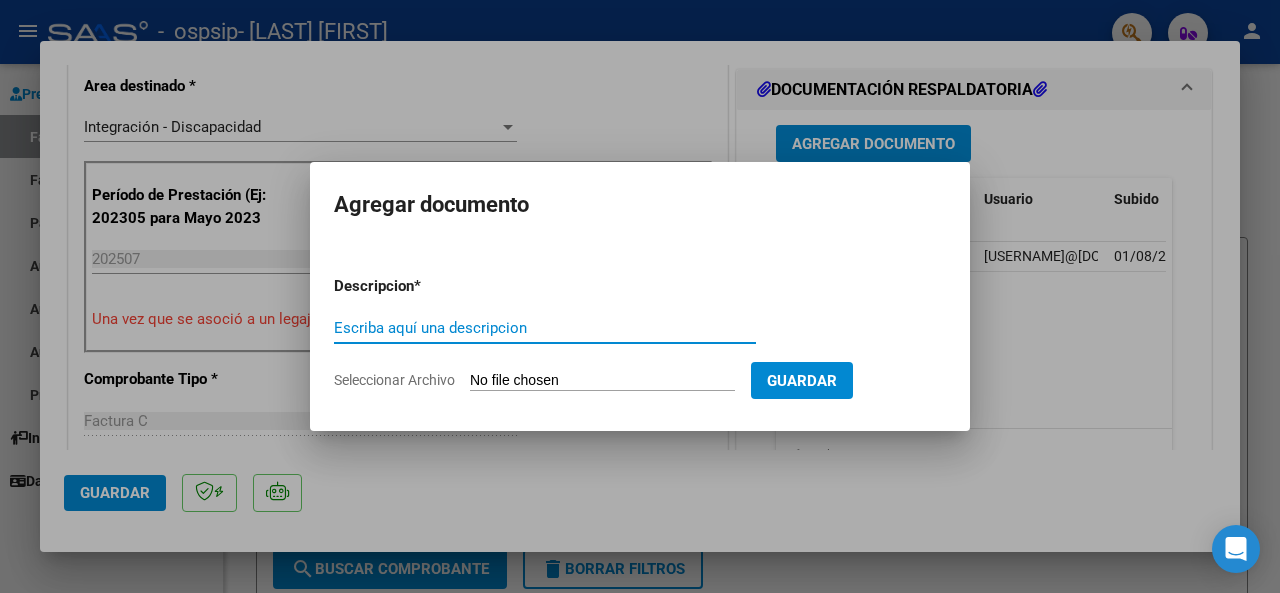 click on "Escriba aquí una descripcion" at bounding box center (545, 328) 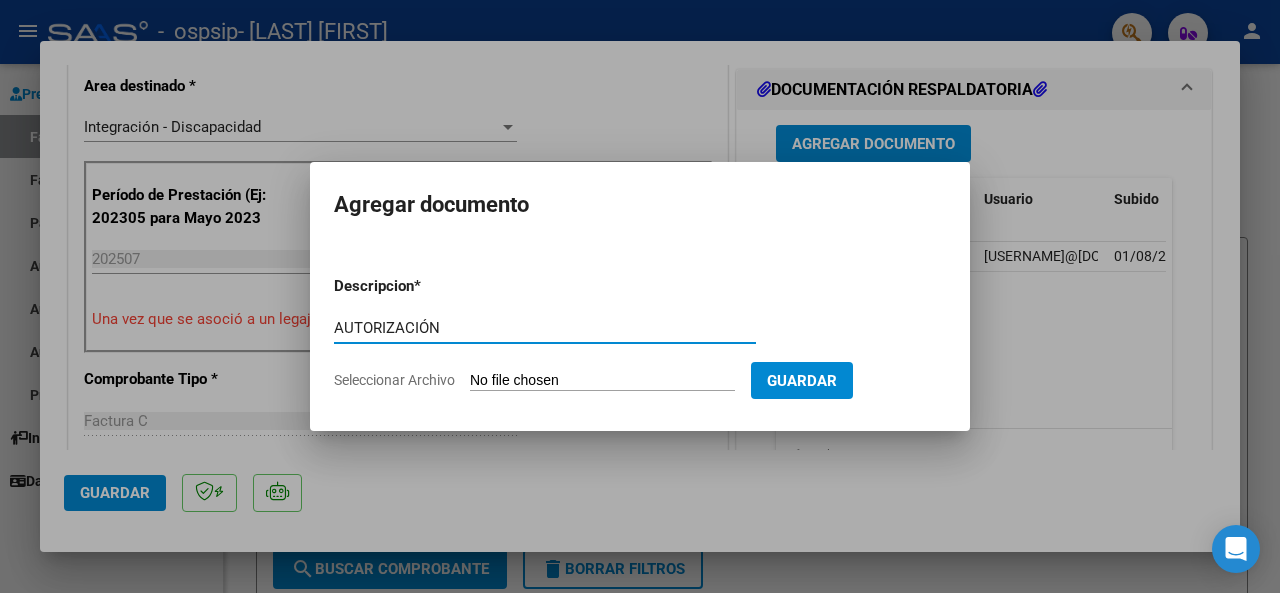 type on "AUTORIZACIÓN" 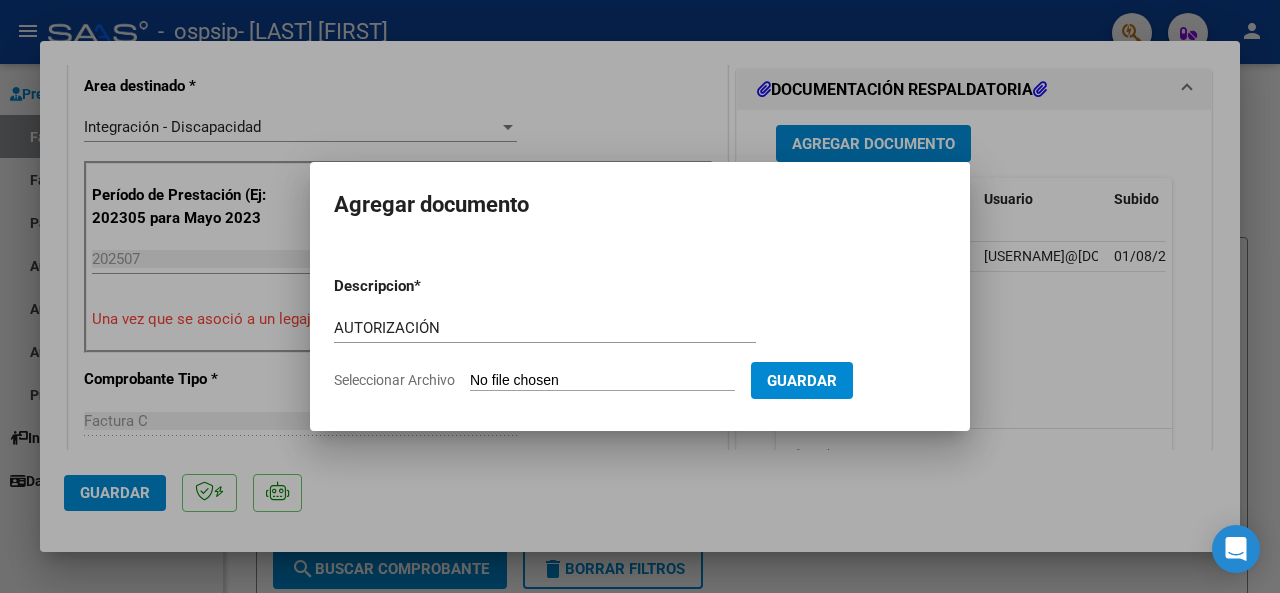 click on "Seleccionar Archivo" at bounding box center (602, 381) 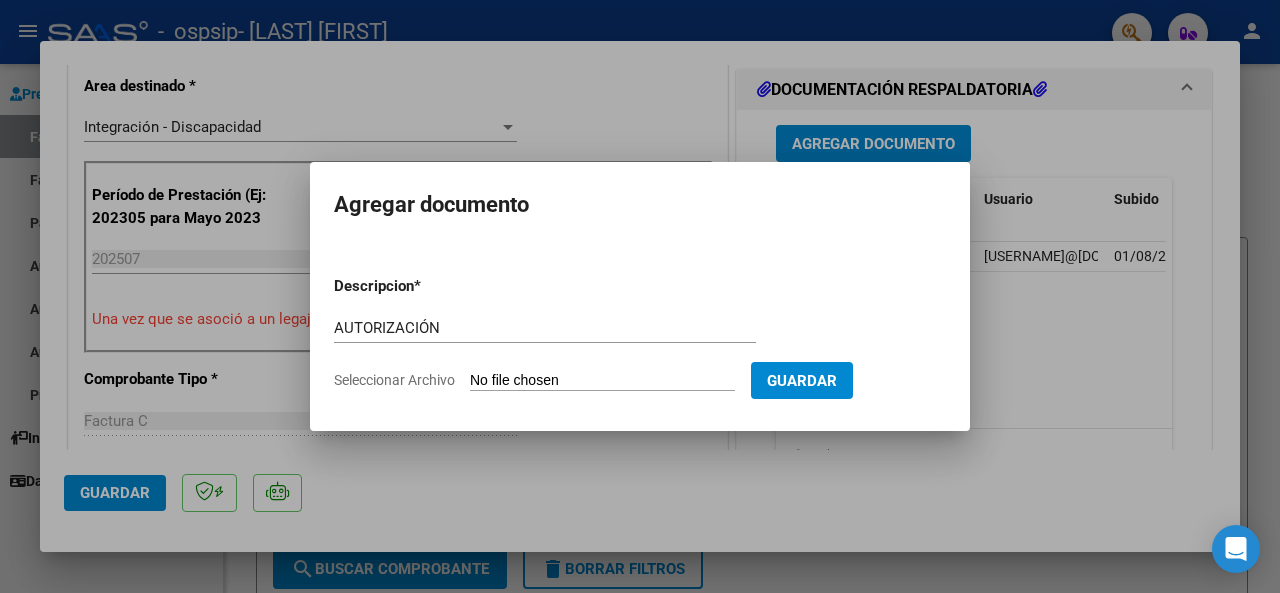 type on "C:\fakepath\[FILENAME].pdf" 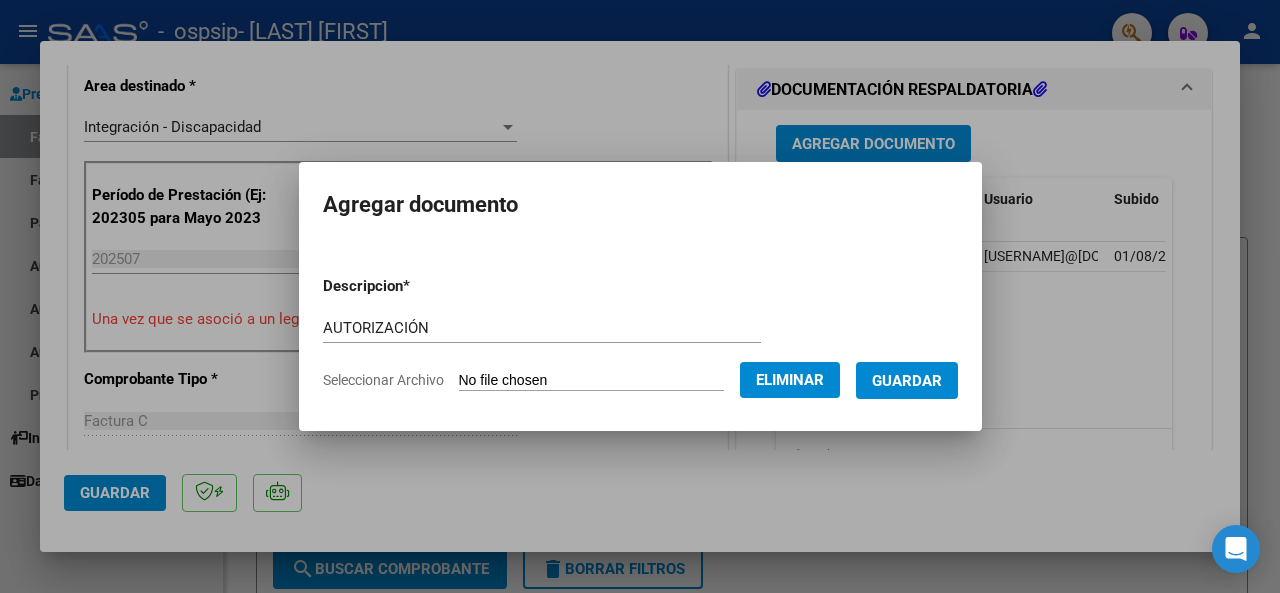 click on "Guardar" at bounding box center [907, 380] 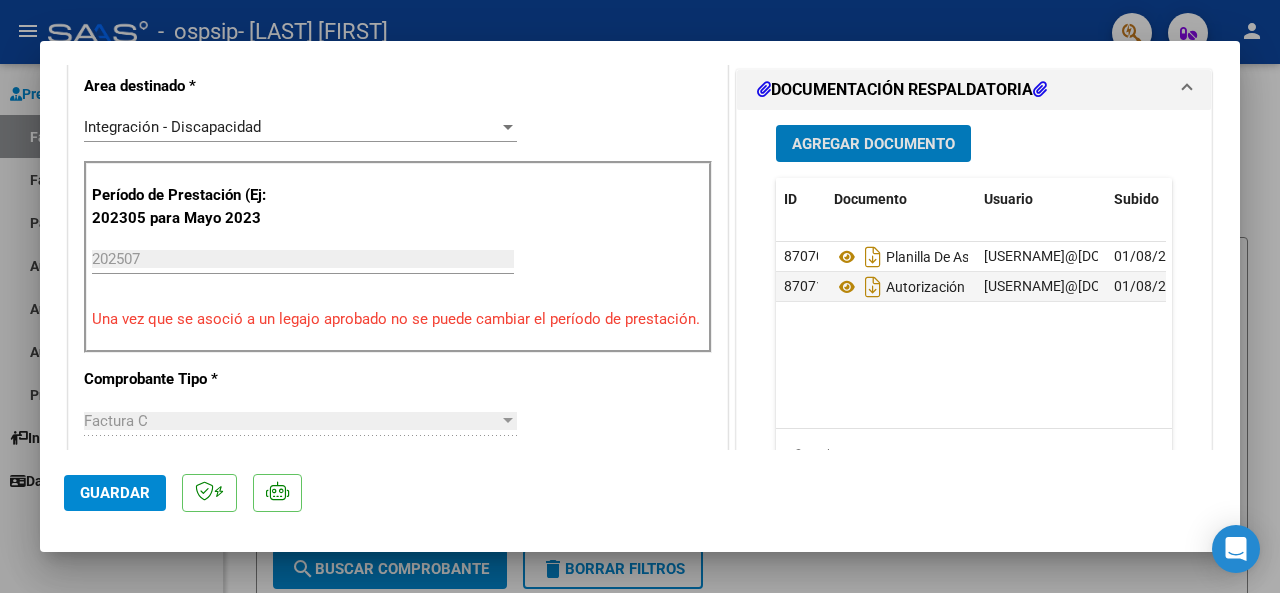 click on "Agregar Documento" at bounding box center (873, 144) 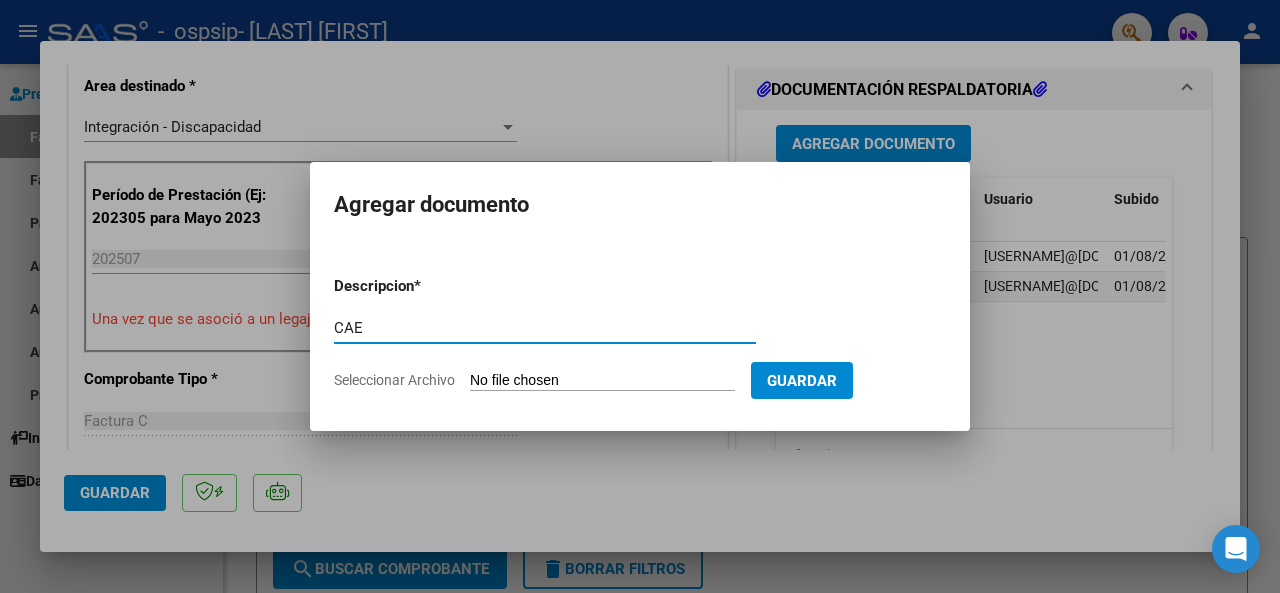 type on "CAE" 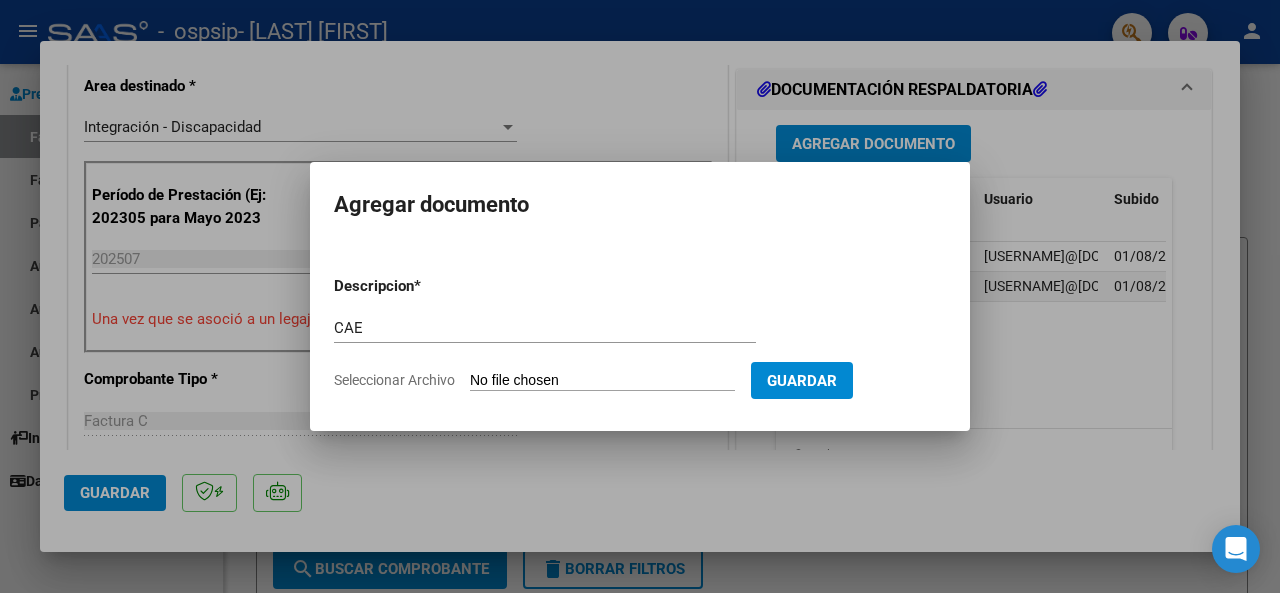 click on "Seleccionar Archivo" at bounding box center [602, 381] 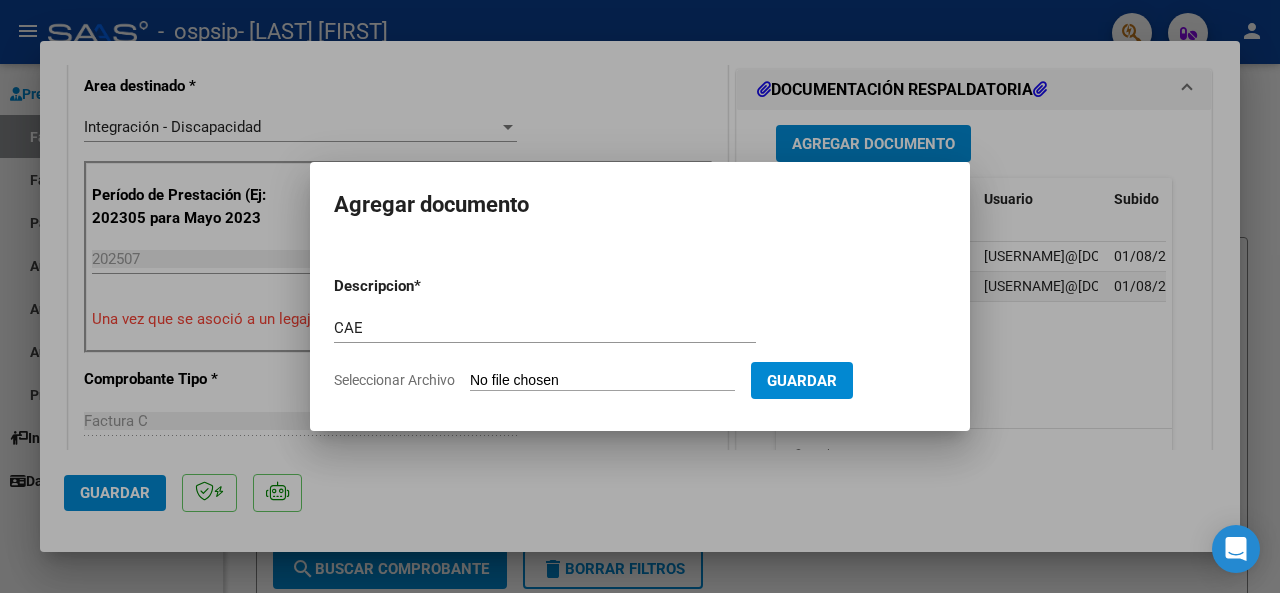 type on "C:\fakepath\CAE.pdf" 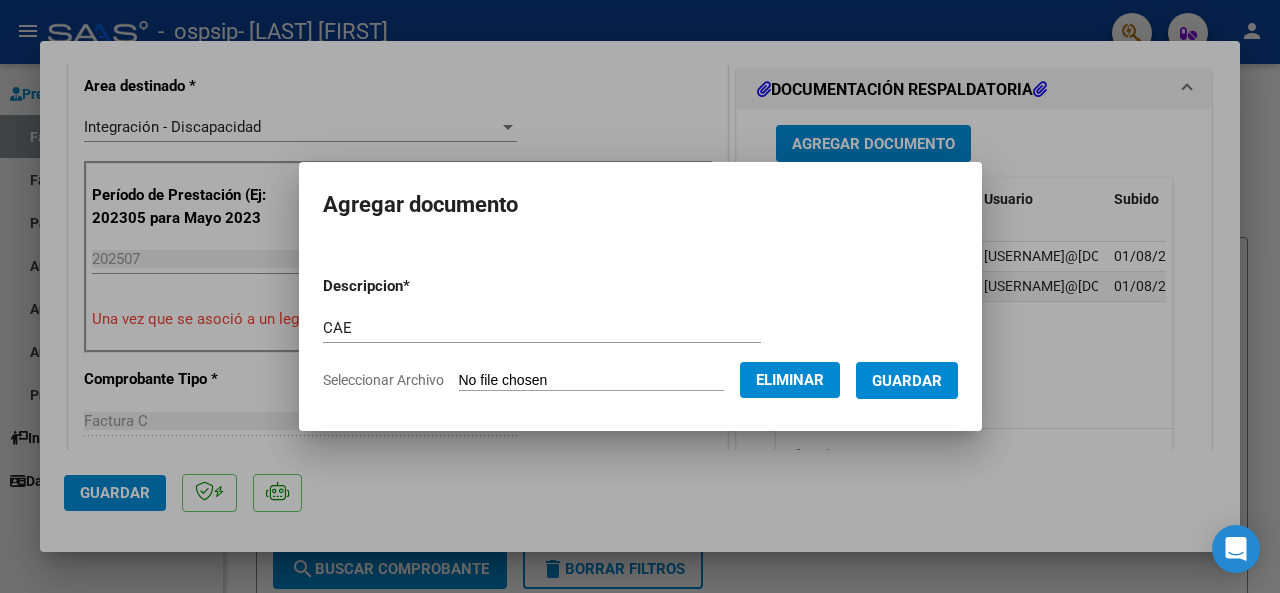 click on "Guardar" at bounding box center (907, 381) 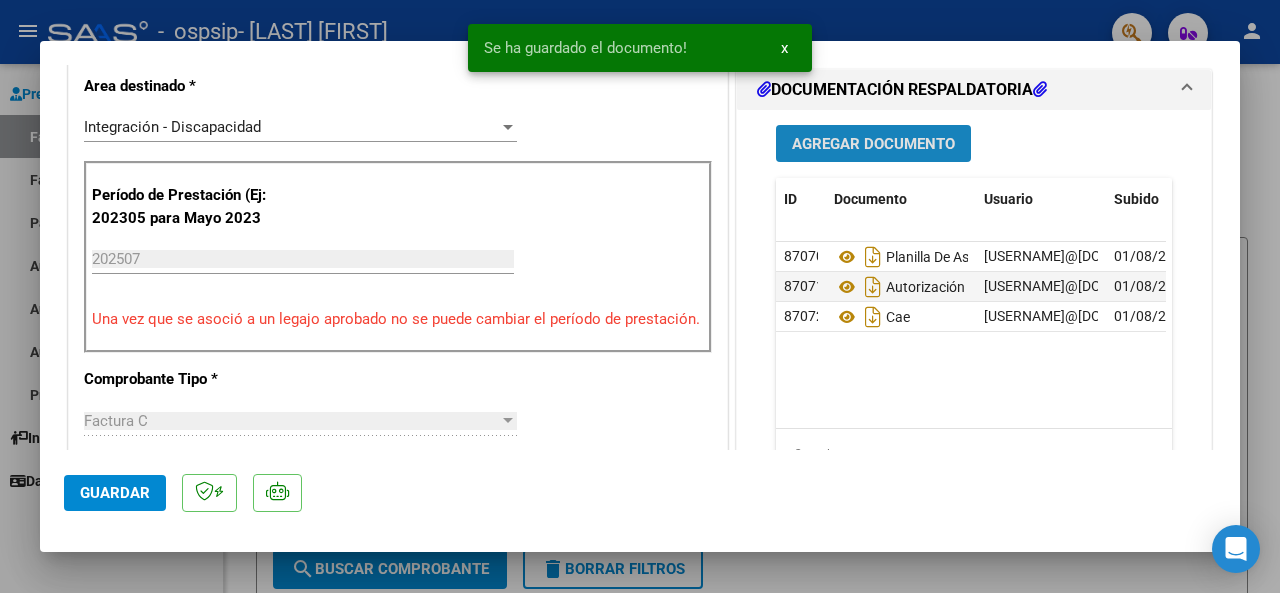 click on "Agregar Documento" at bounding box center [873, 144] 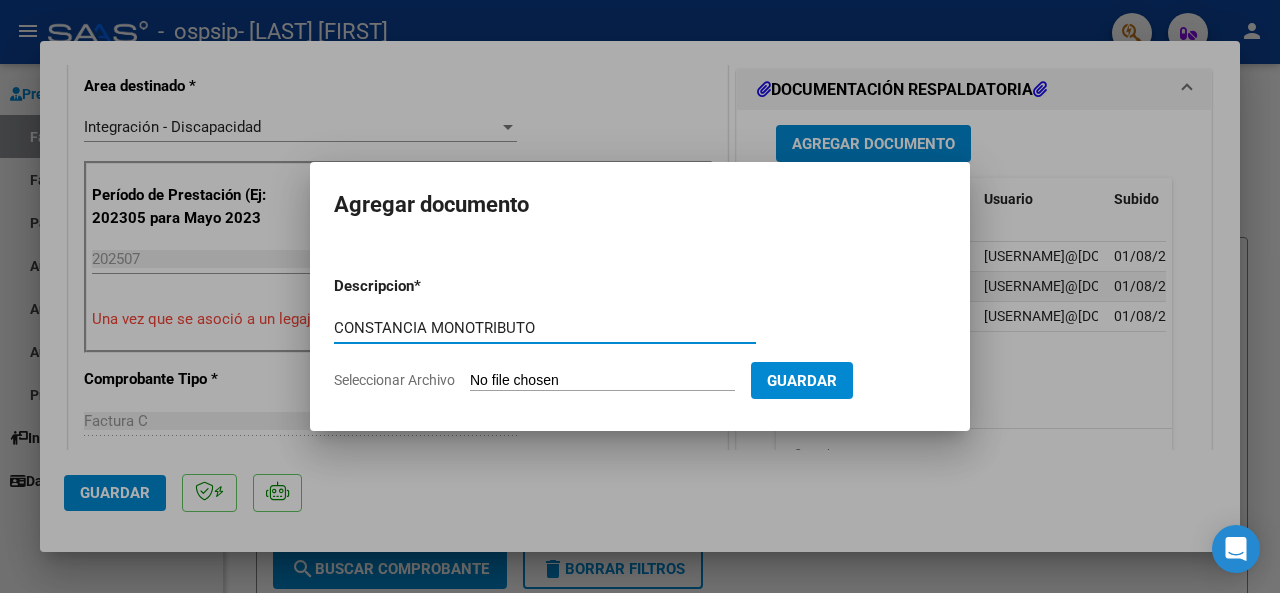 type on "CONSTANCIA MONOTRIBUTO" 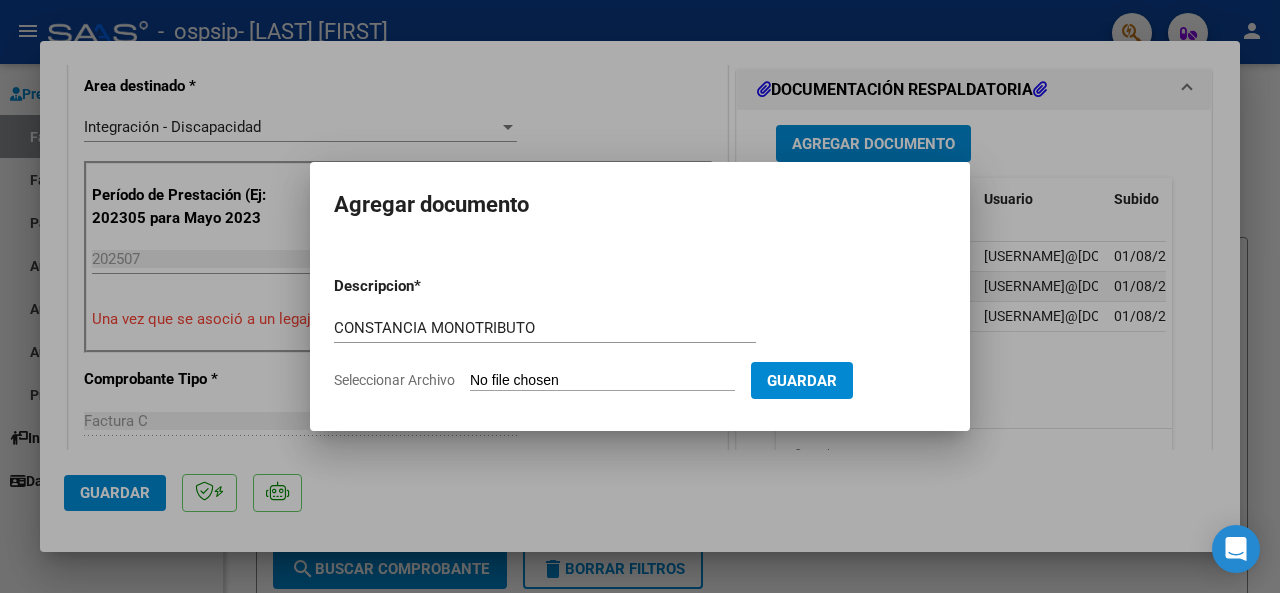 type on "C:\fakepath\Constancia de Monotributo.pdf" 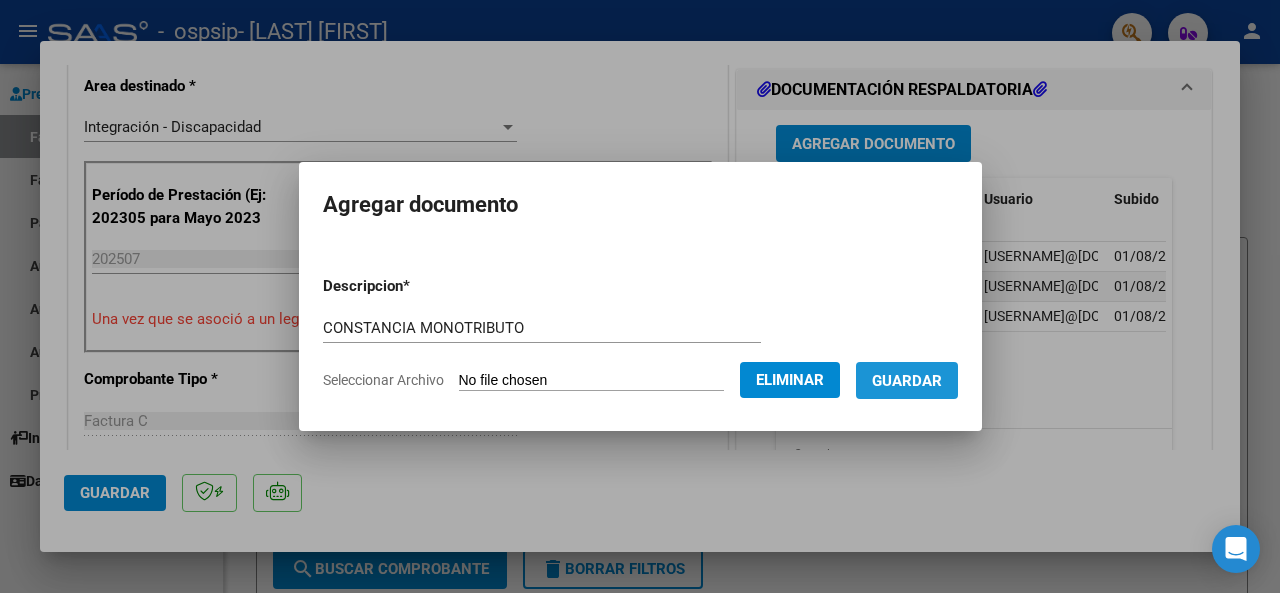click on "Guardar" at bounding box center (907, 381) 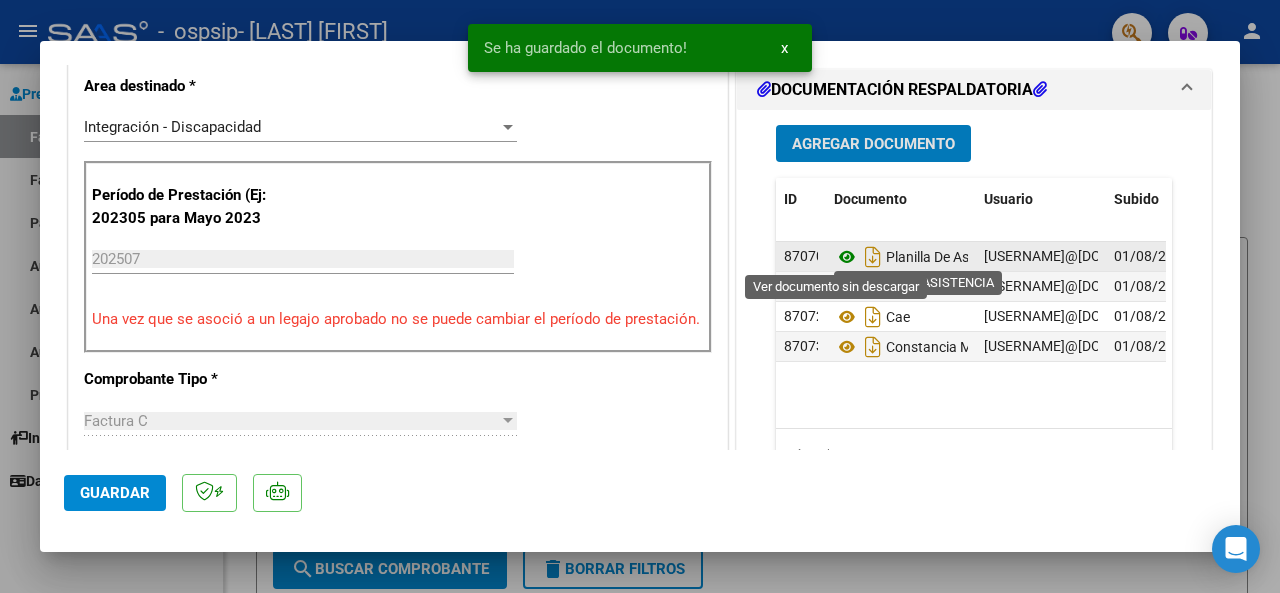 click 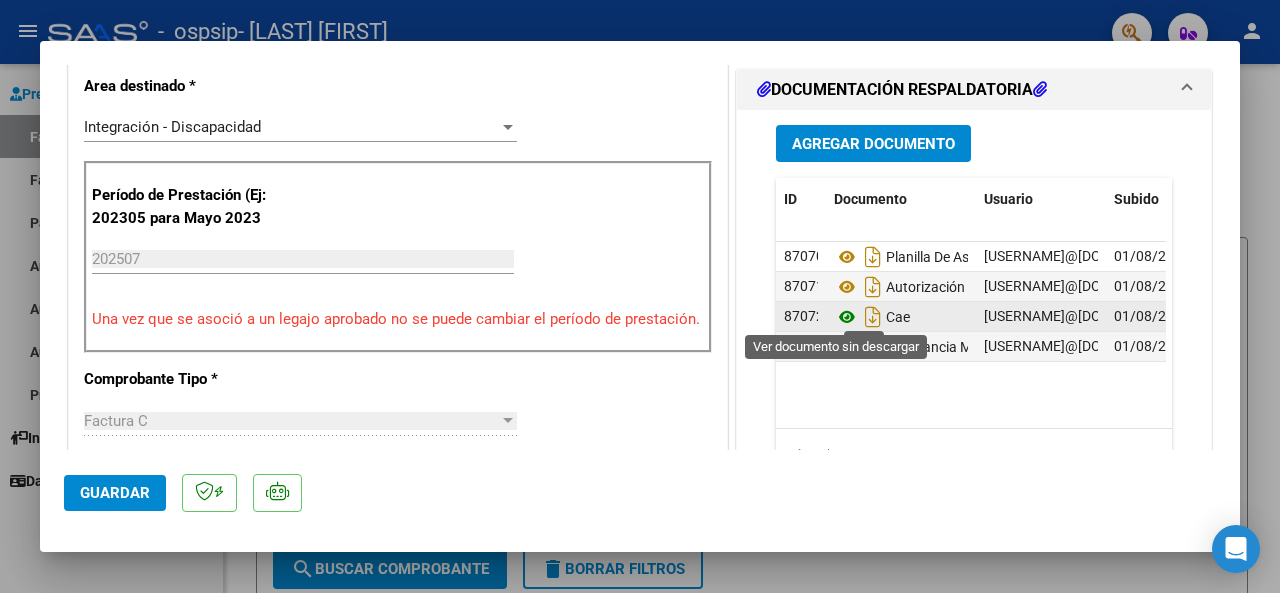 click 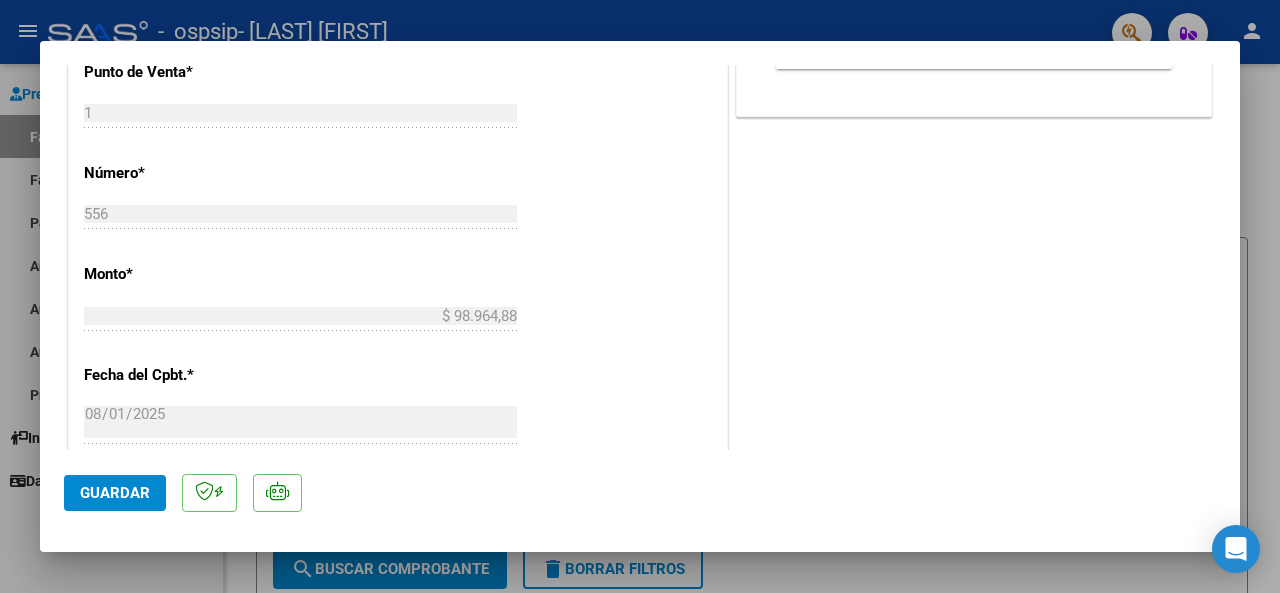 scroll, scrollTop: 1022, scrollLeft: 0, axis: vertical 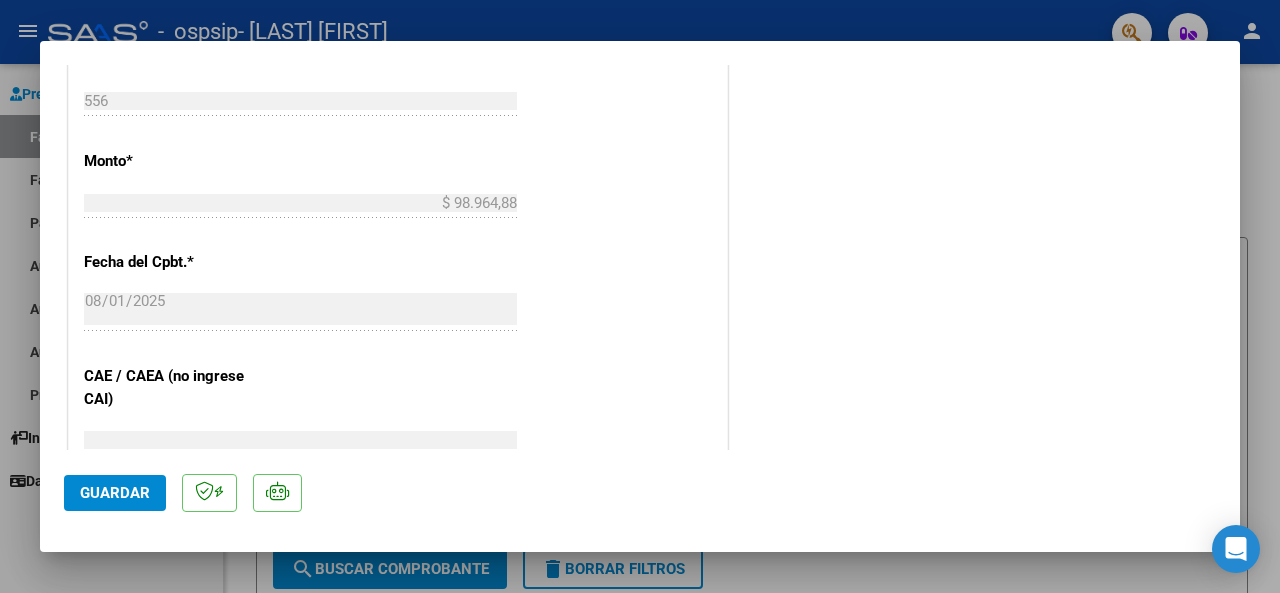 click on "Guardar" 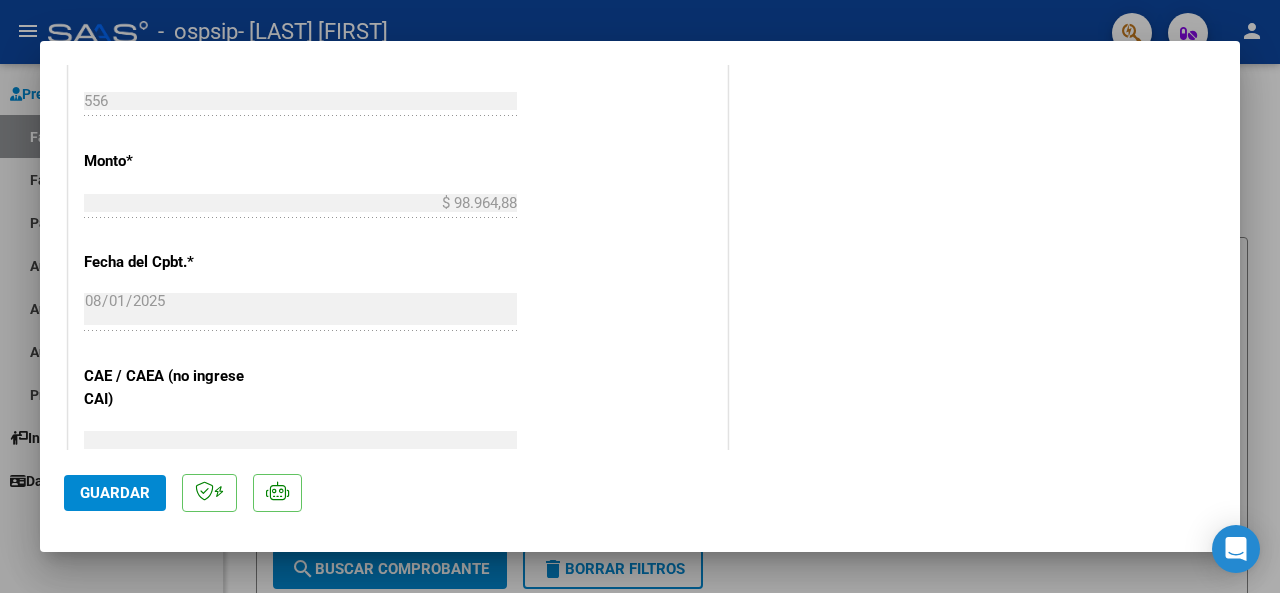 click at bounding box center (640, 296) 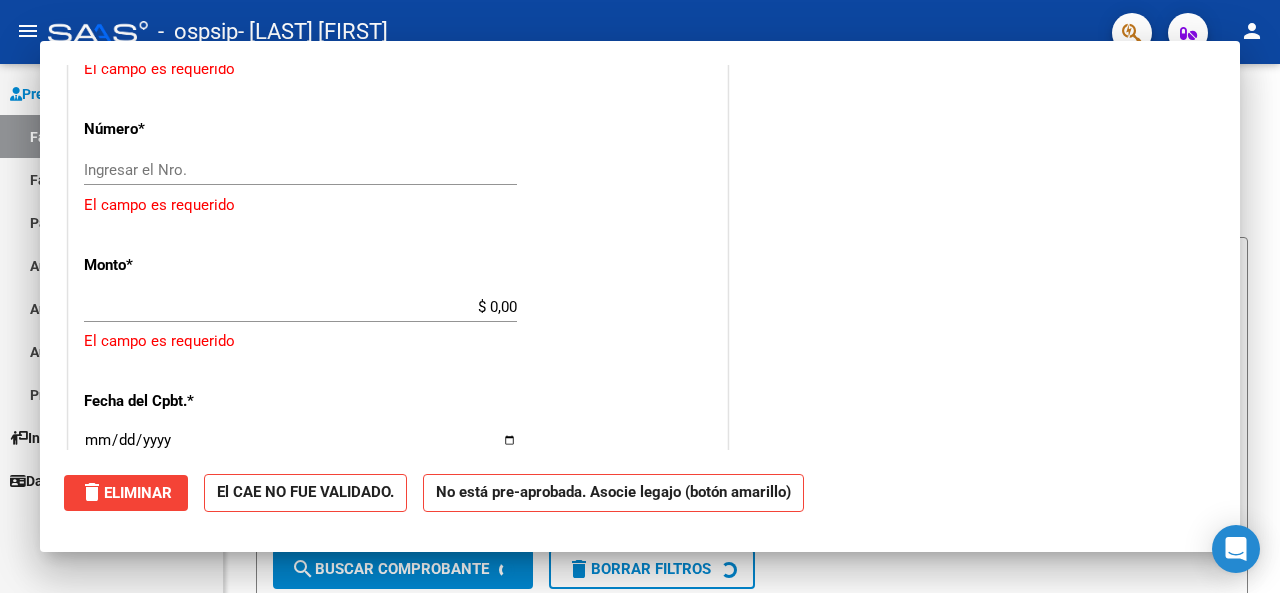 scroll, scrollTop: 0, scrollLeft: 0, axis: both 